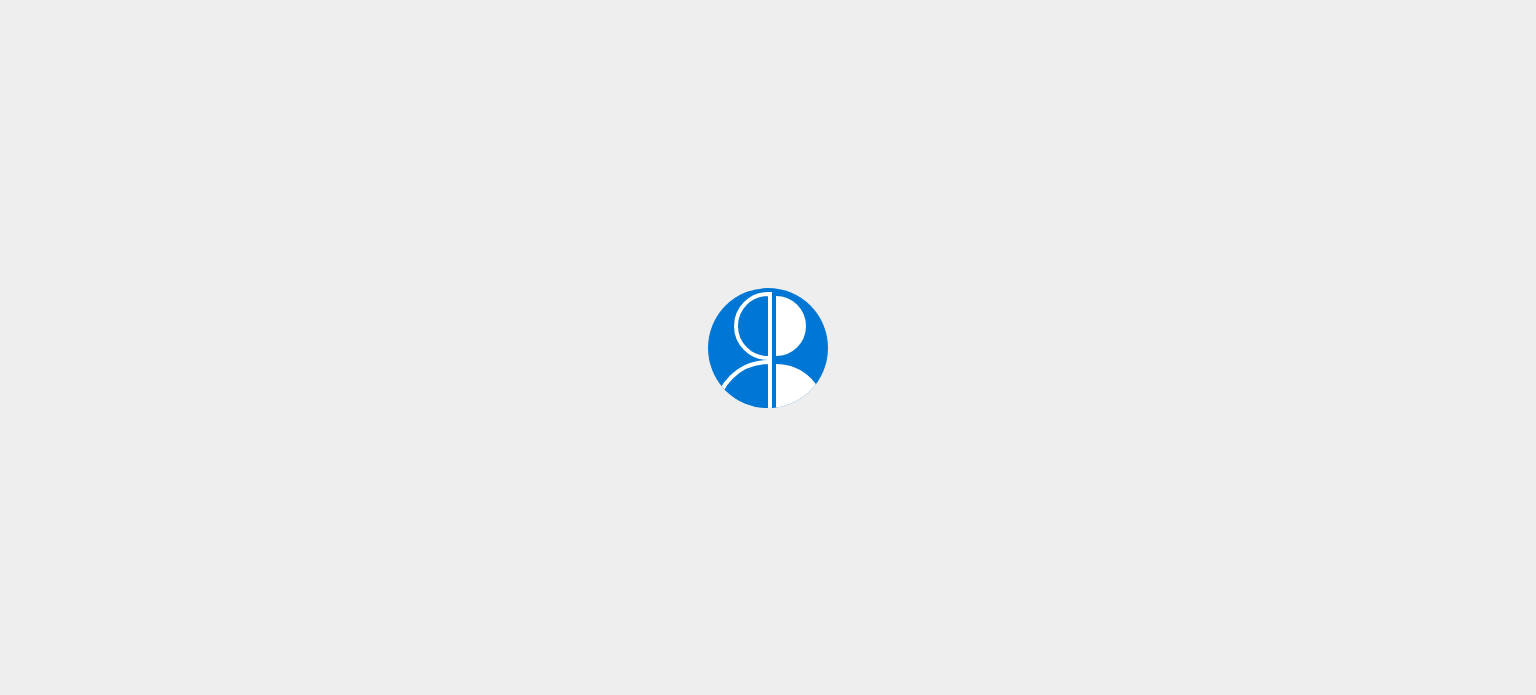 scroll, scrollTop: 0, scrollLeft: 0, axis: both 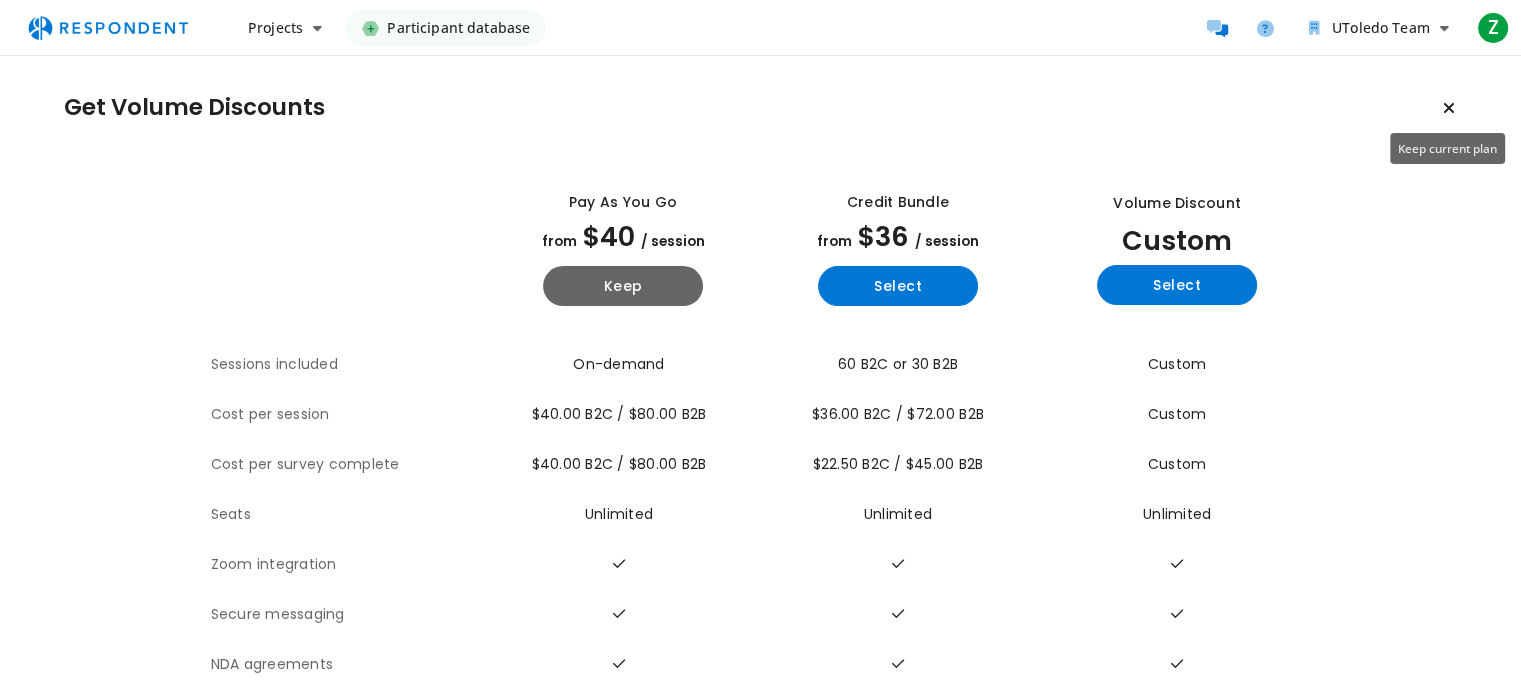 click at bounding box center [1449, 108] 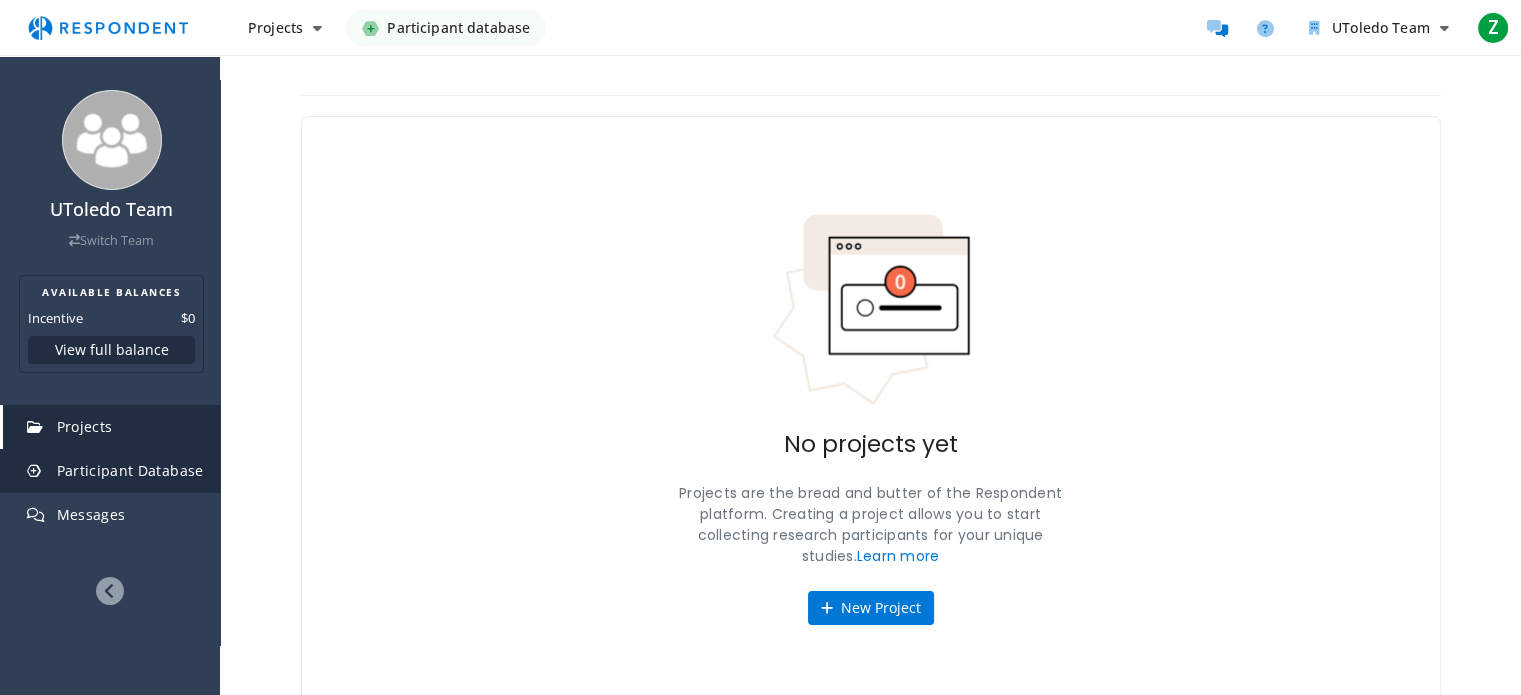 click on "Participant Database" at bounding box center (130, 470) 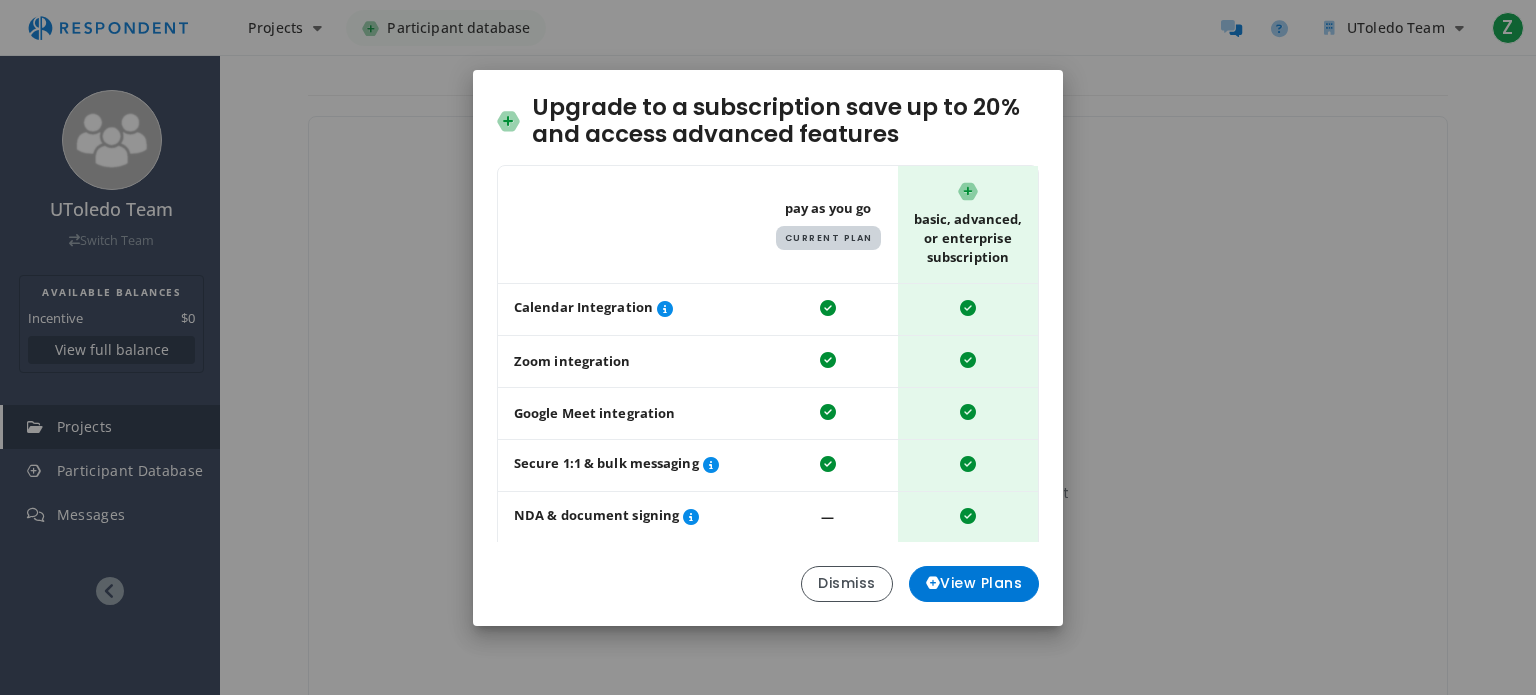 click on "Upgrade to a subscription save up to 20% and access advanced features               Table showing a comparison between the pay as you go plan and the basic, advanced, or enterprise subscription plans             Pay As You Go  Current Plan              Basic, Advanced, or Enterprise Subscription               Calendar Integration                                   Zoom integration                         Google Meet integration                         Secure 1:1 & bulk messaging                                   NDA & document signing                      ―              Participant database                      ―              Filter past participants            ―              Rollover unused credits                      ―                    Billed annually • Starting at $2,160 / yr • Cancel anytime           Dismiss       View Plans" at bounding box center (768, 347) 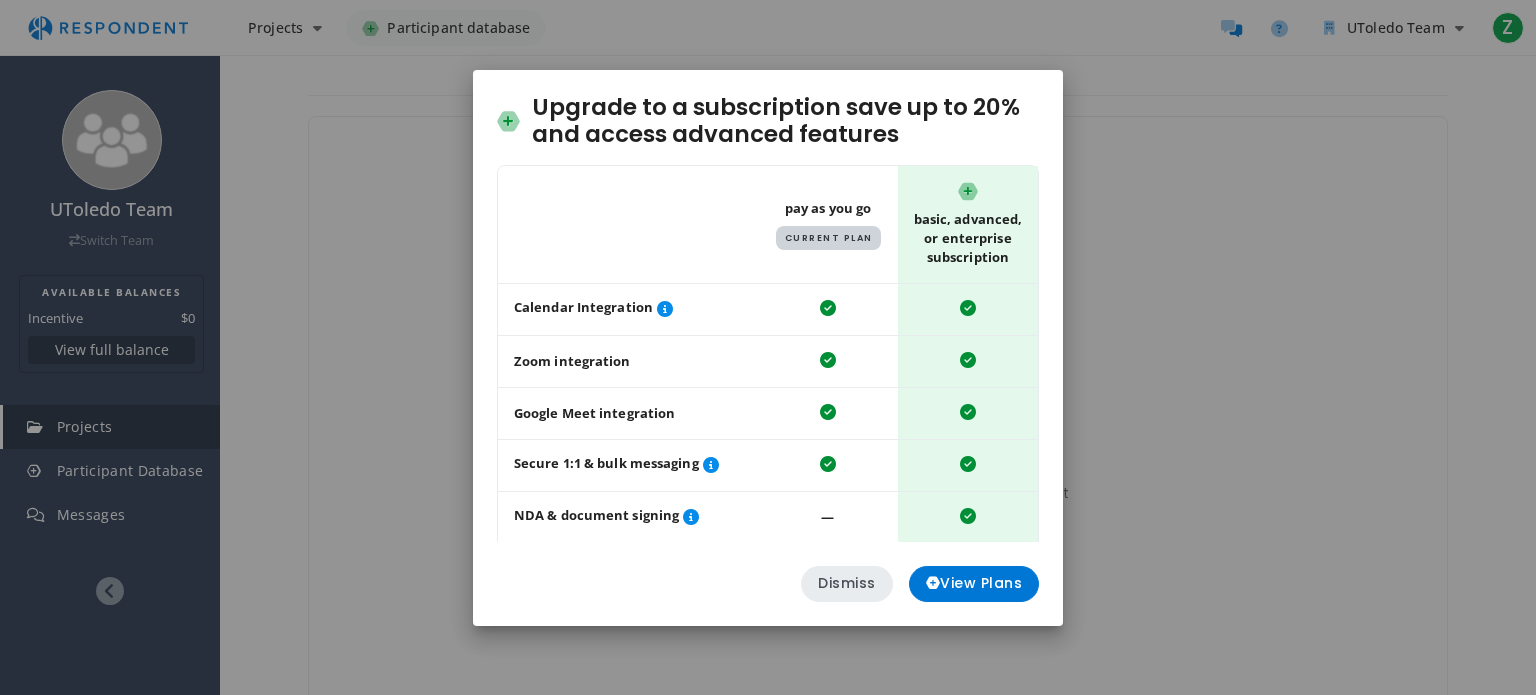 click on "Dismiss" 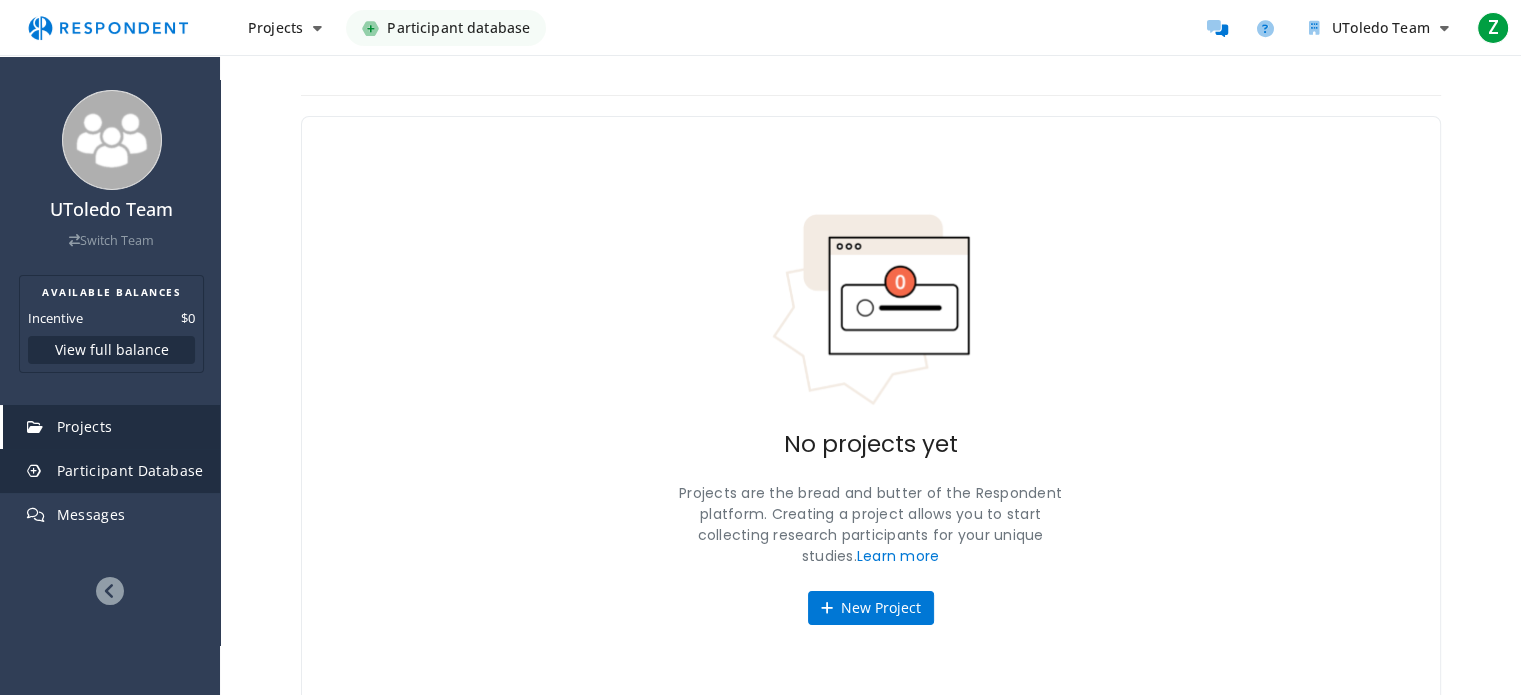click on "Participant Database" at bounding box center [130, 470] 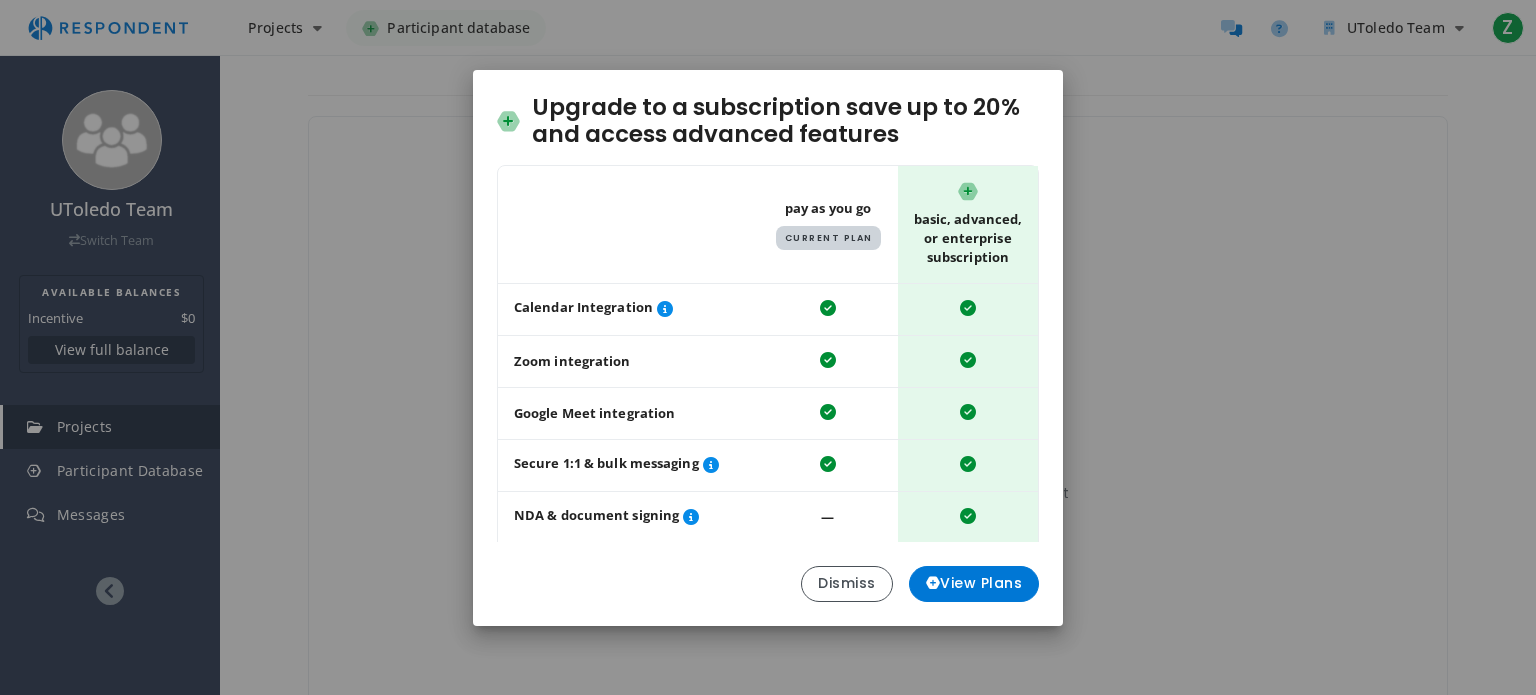 click on "Upgrade to a subscription save up to 20% and access advanced features               Table showing a comparison between the pay as you go plan and the basic, advanced, or enterprise subscription plans             Pay As You Go  Current Plan              Basic, Advanced, or Enterprise Subscription               Calendar Integration                                   Zoom integration                         Google Meet integration                         Secure 1:1 & bulk messaging                                   NDA & document signing                      ―              Participant database                      ―              Filter past participants            ―              Rollover unused credits                      ―                    Billed annually • Starting at $2,160 / yr • Cancel anytime           Dismiss       View Plans" at bounding box center [768, 347] 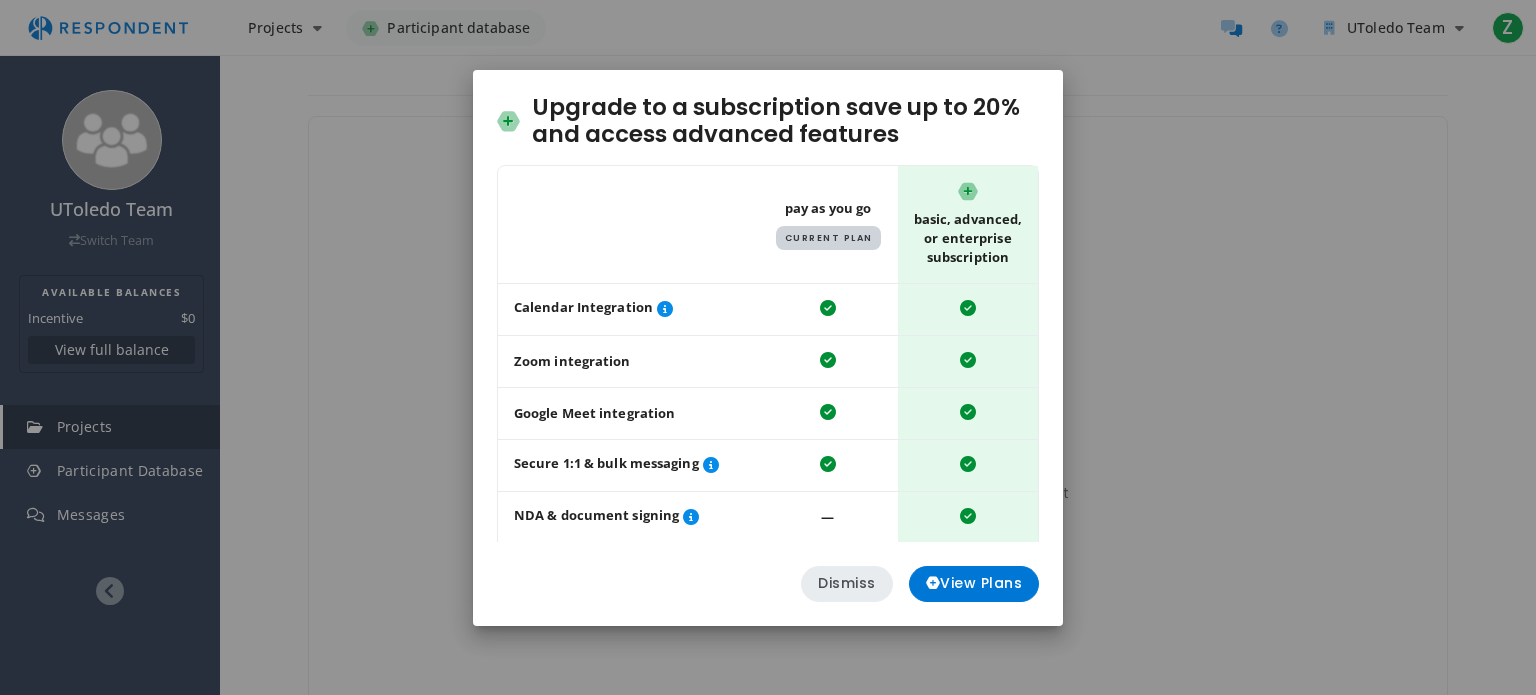 click on "Dismiss" 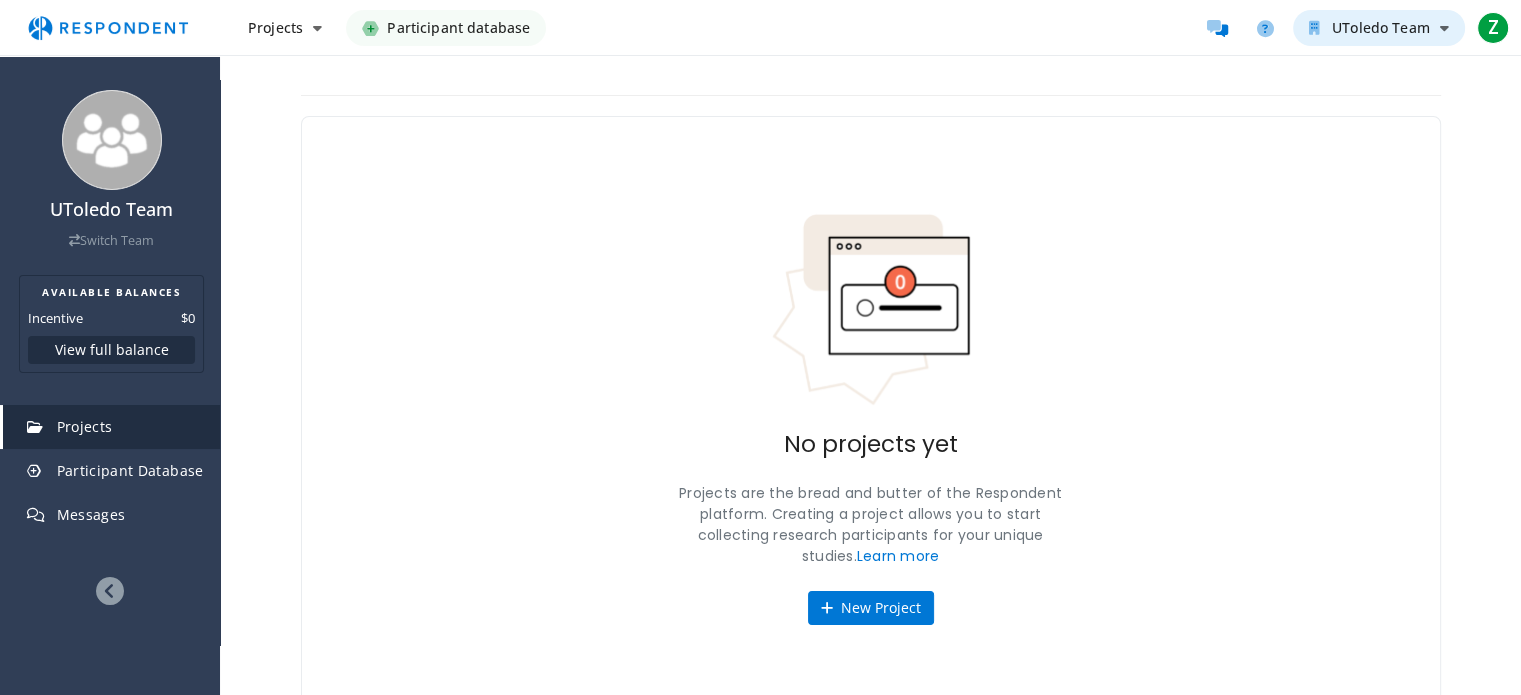 click on "UToledo Team" at bounding box center [1381, 27] 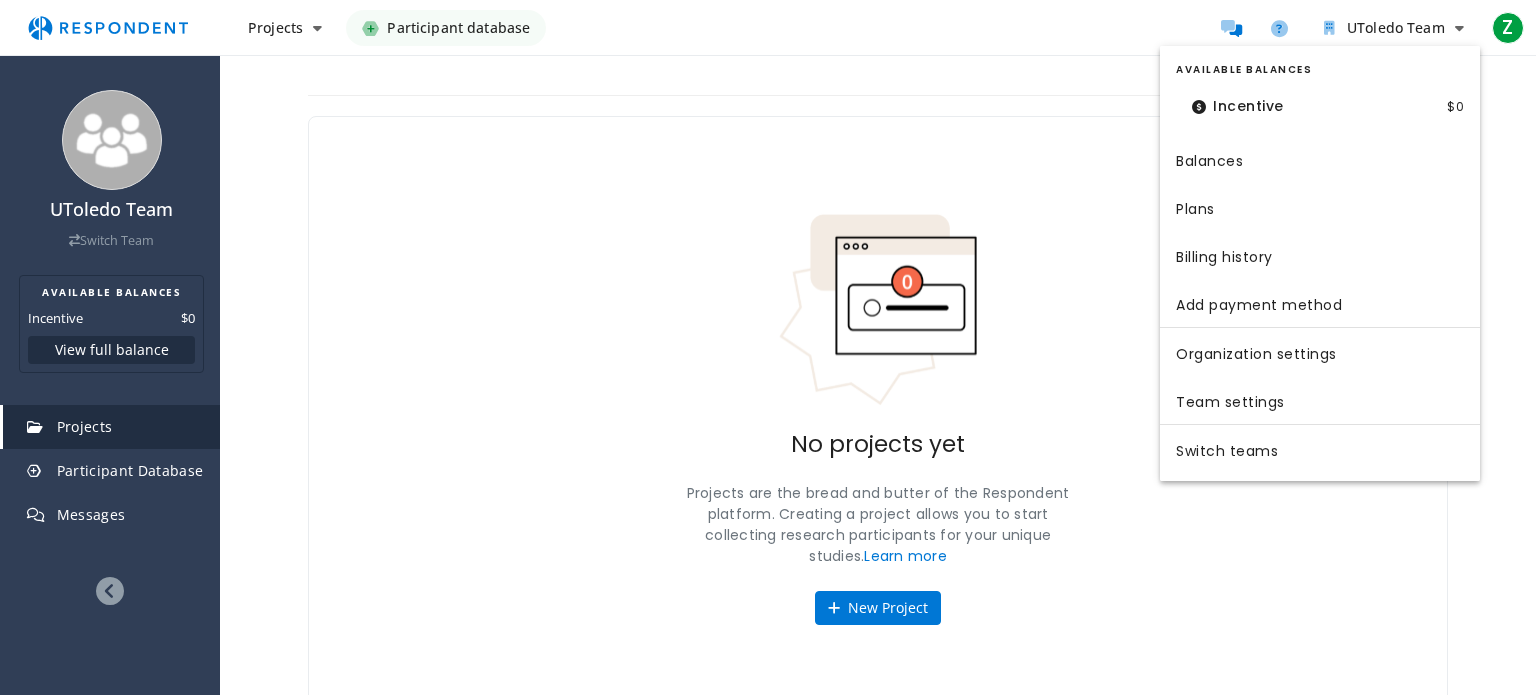 click at bounding box center [768, 347] 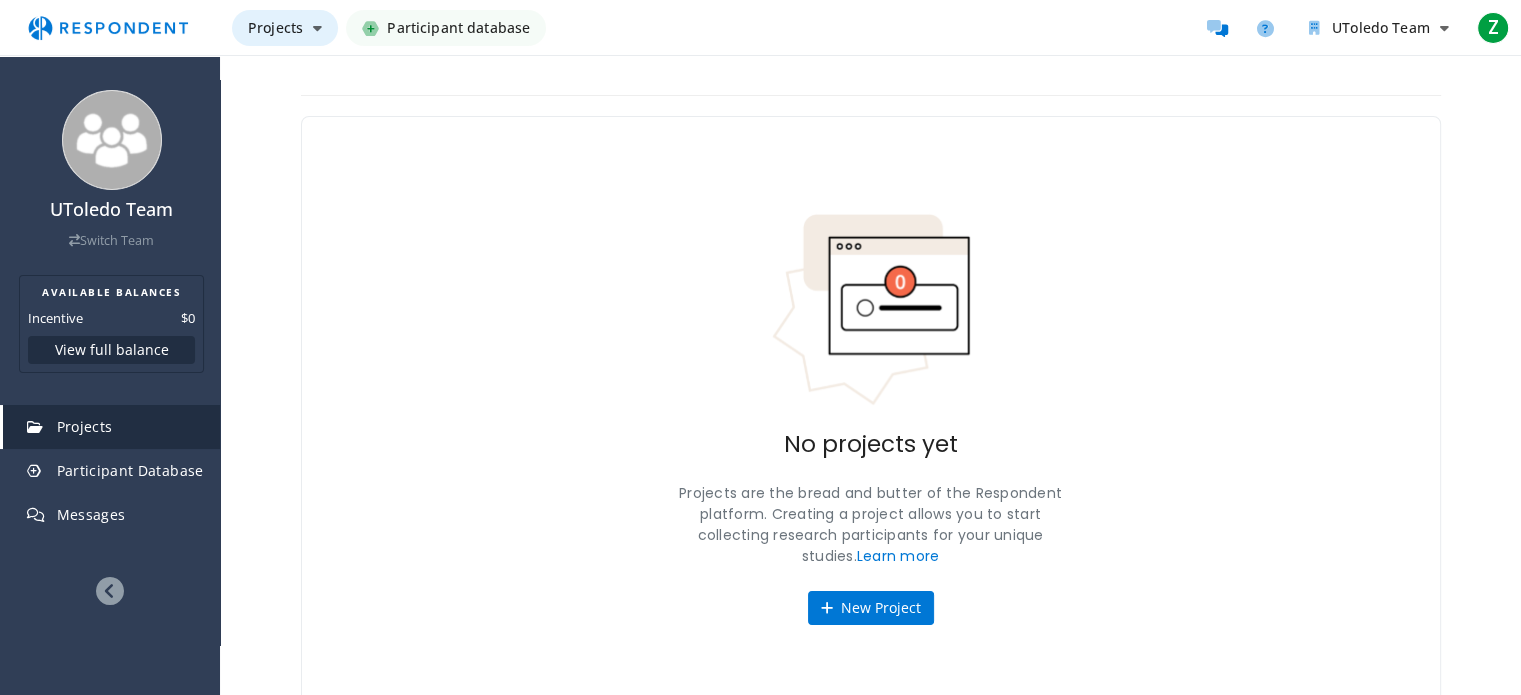 click on "Projects" at bounding box center [285, 28] 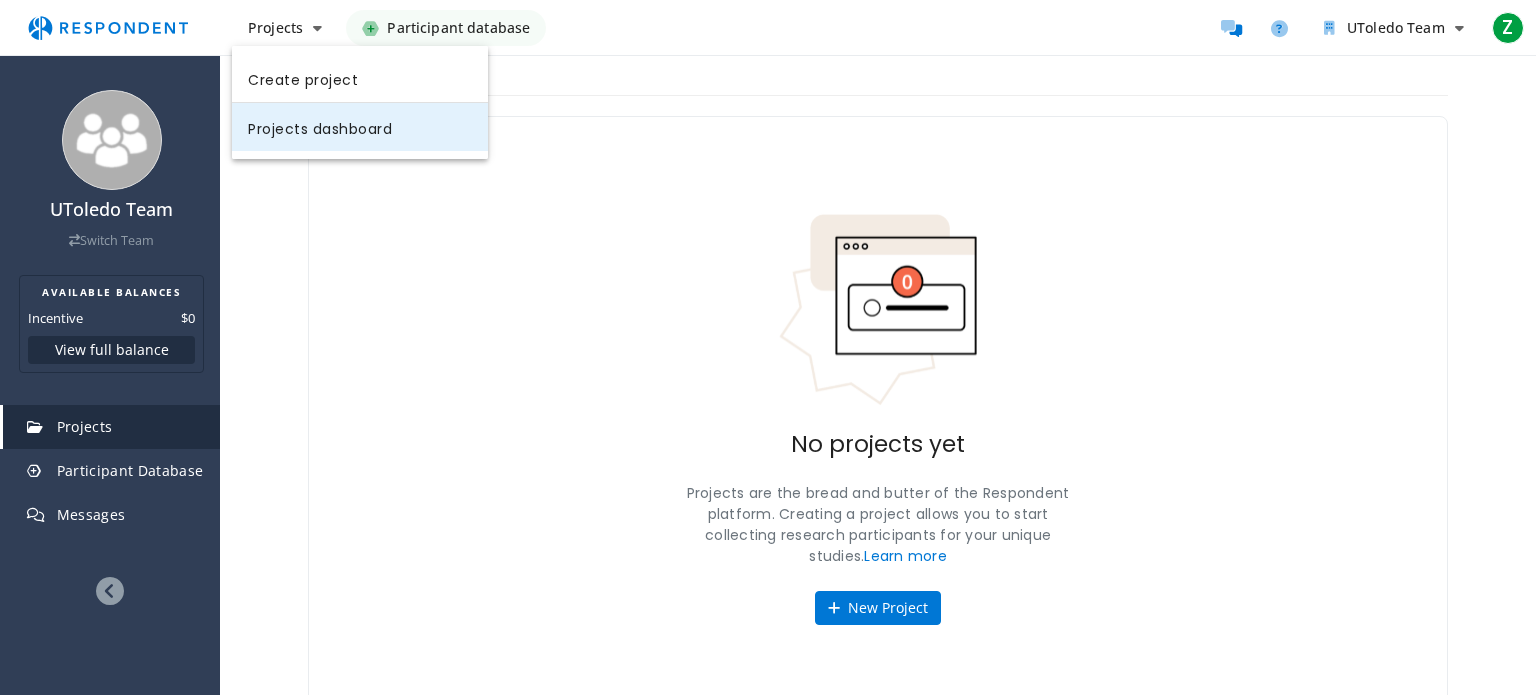 click on "Projects dashboard" 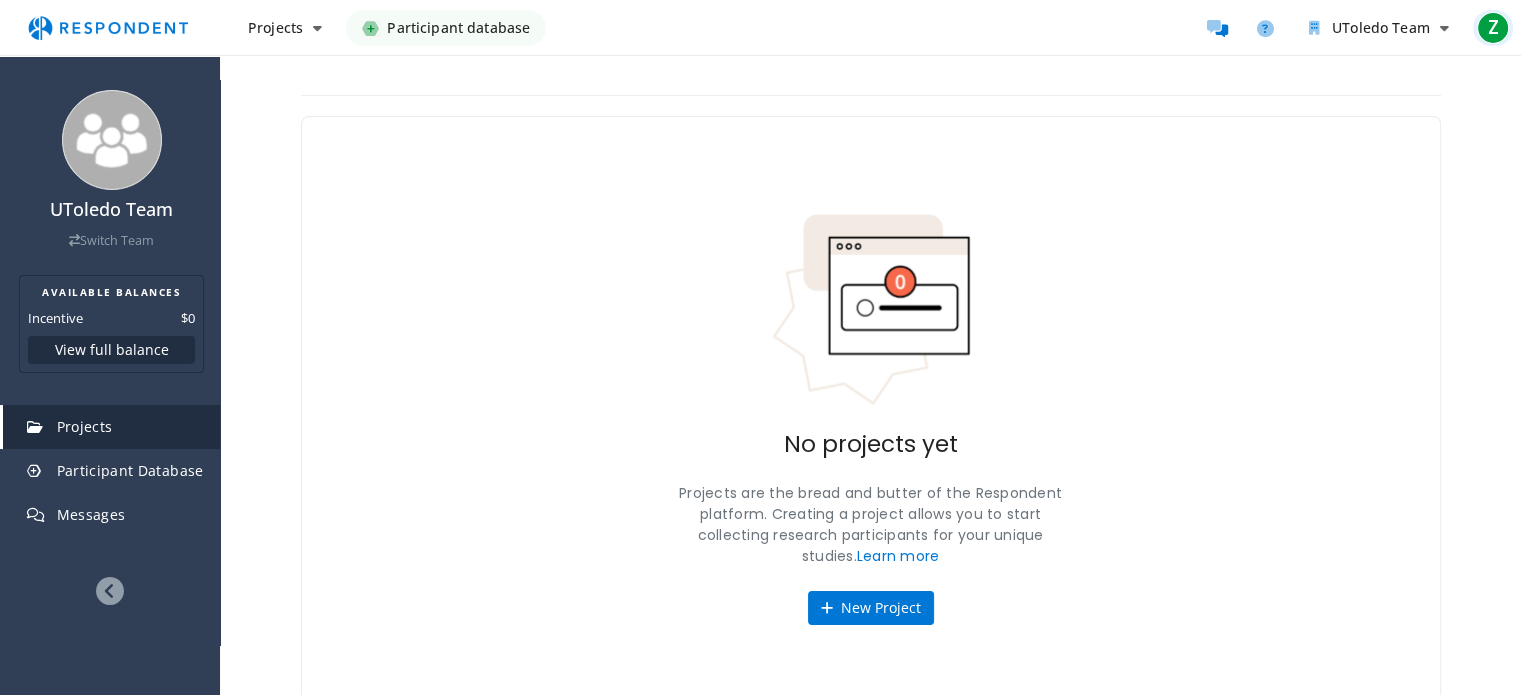 click on "Z" at bounding box center (1493, 28) 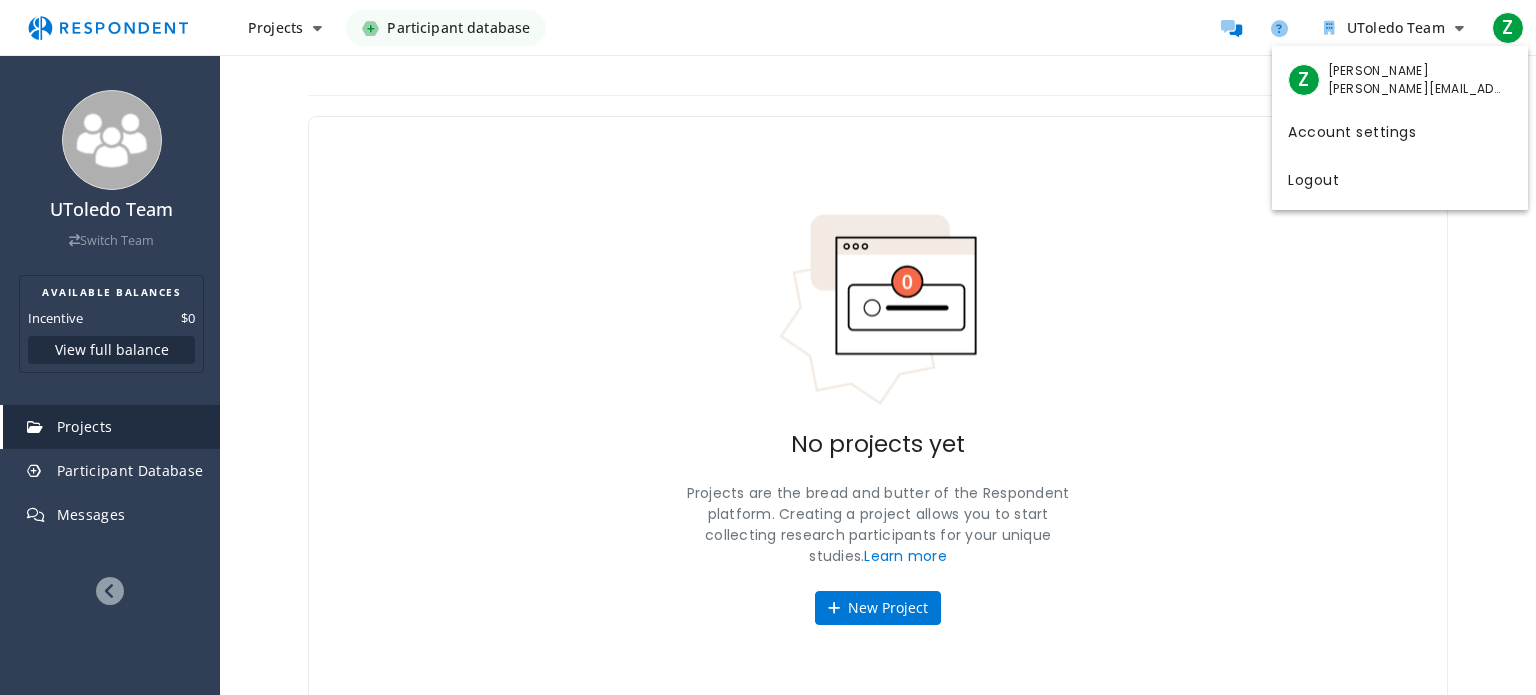 click at bounding box center [768, 347] 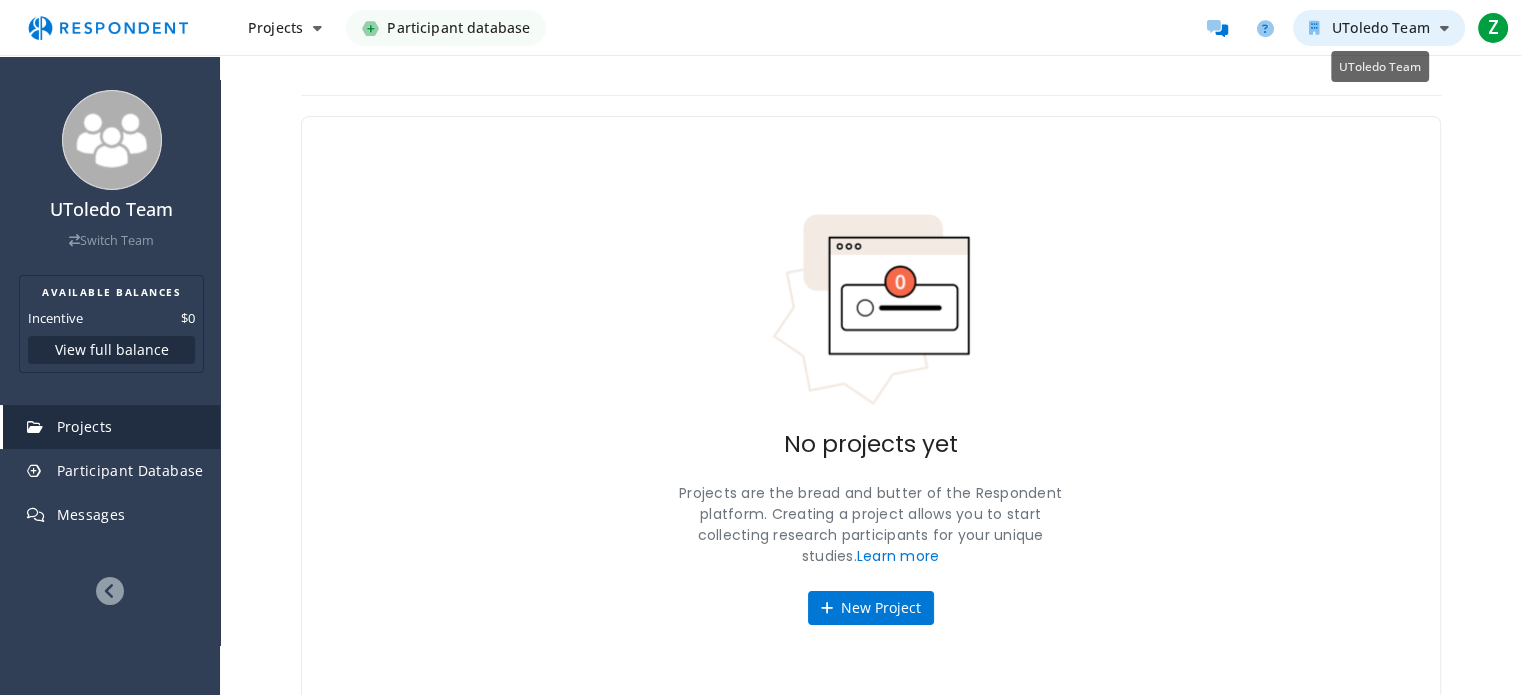 click at bounding box center [1444, 28] 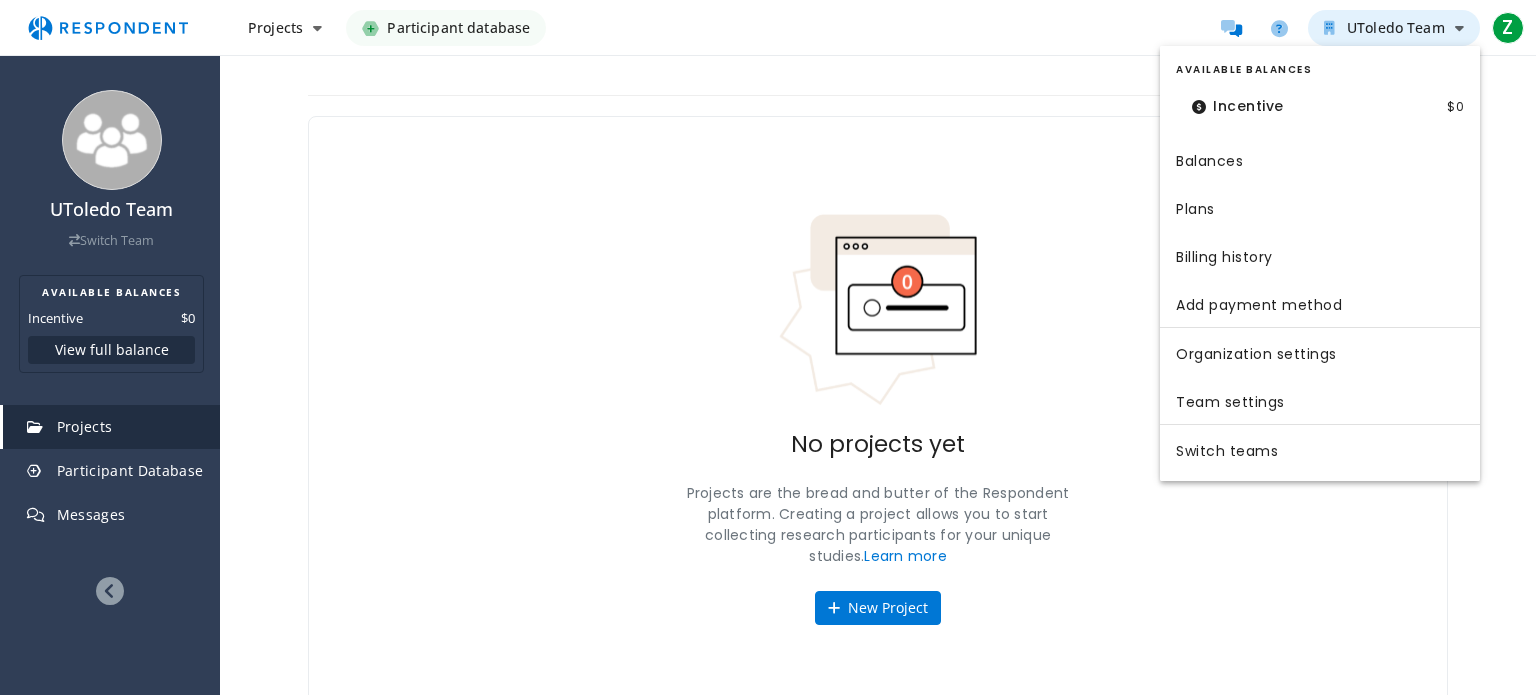 click at bounding box center [768, 347] 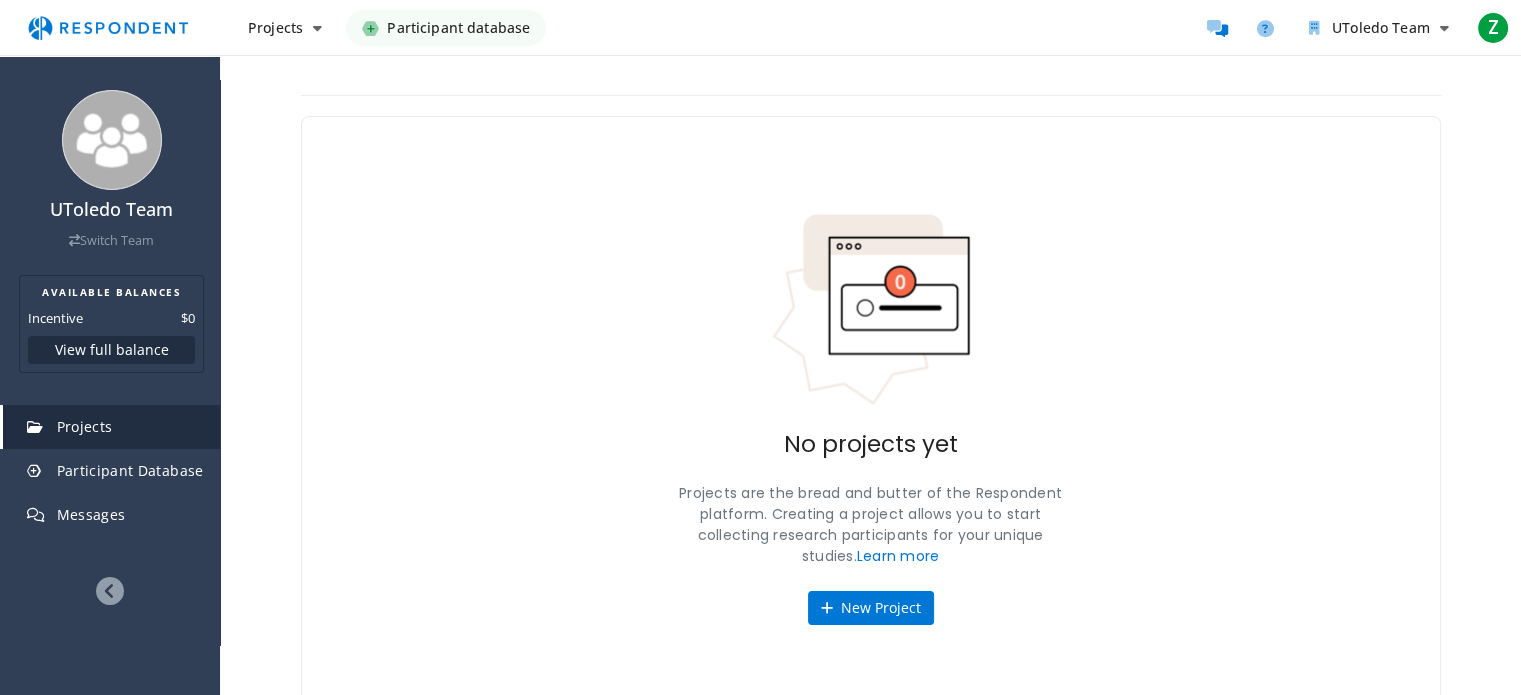 click at bounding box center (108, 28) 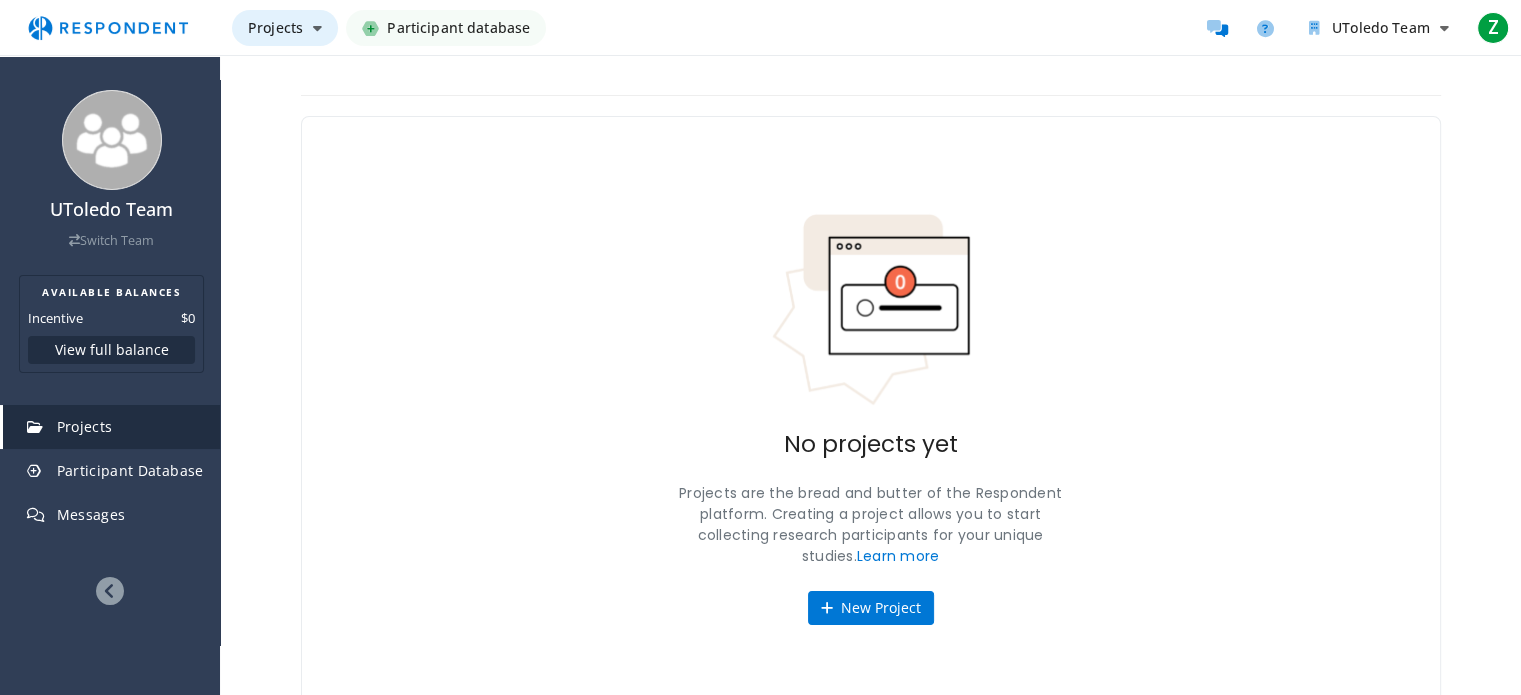 click on "Projects" at bounding box center (275, 27) 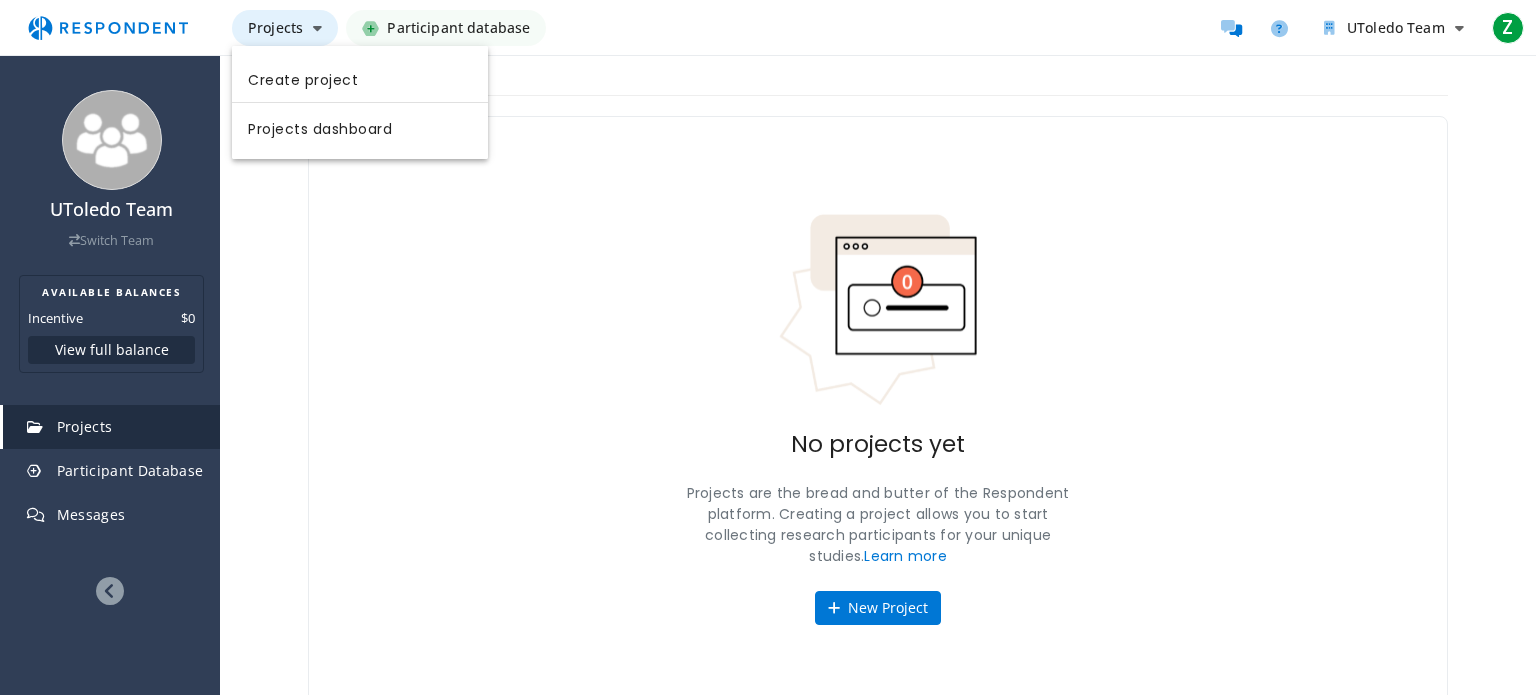 click at bounding box center [768, 347] 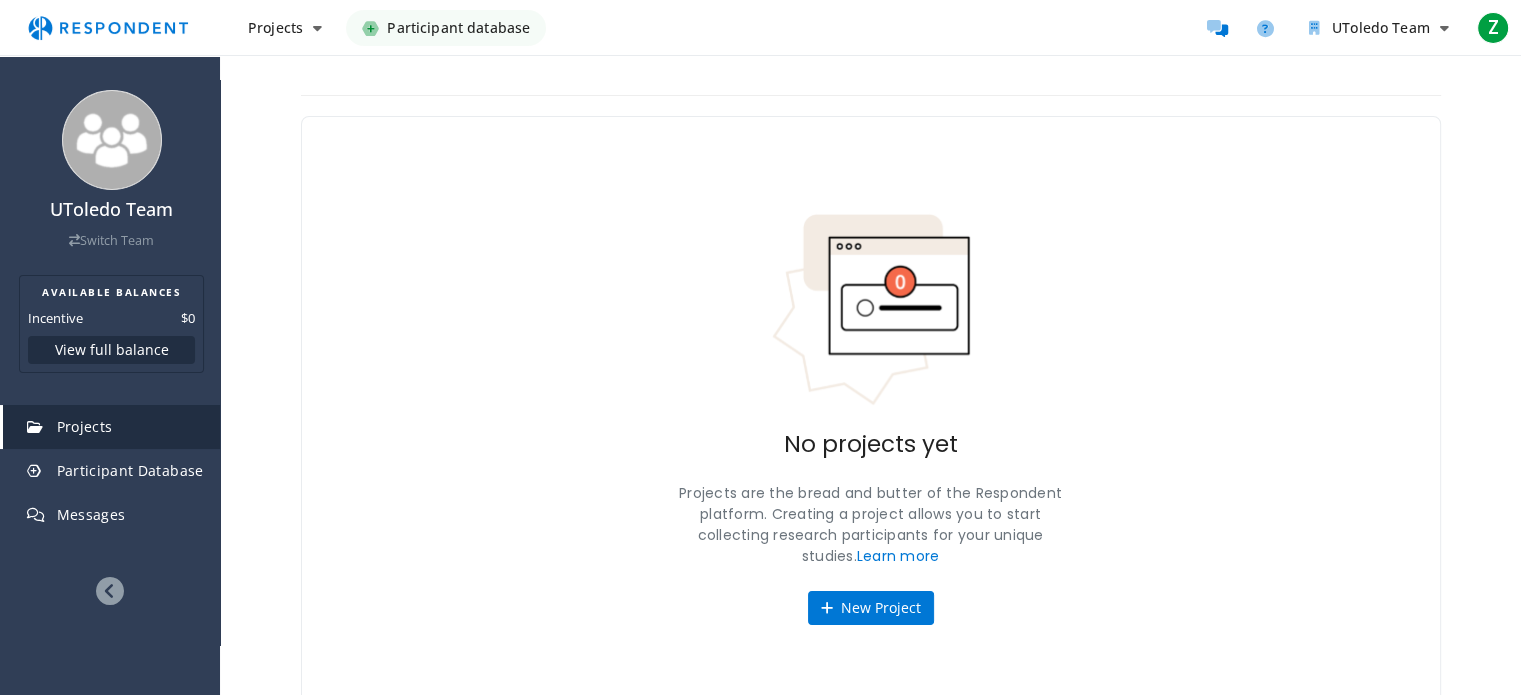 click on "Participant database" at bounding box center [458, 28] 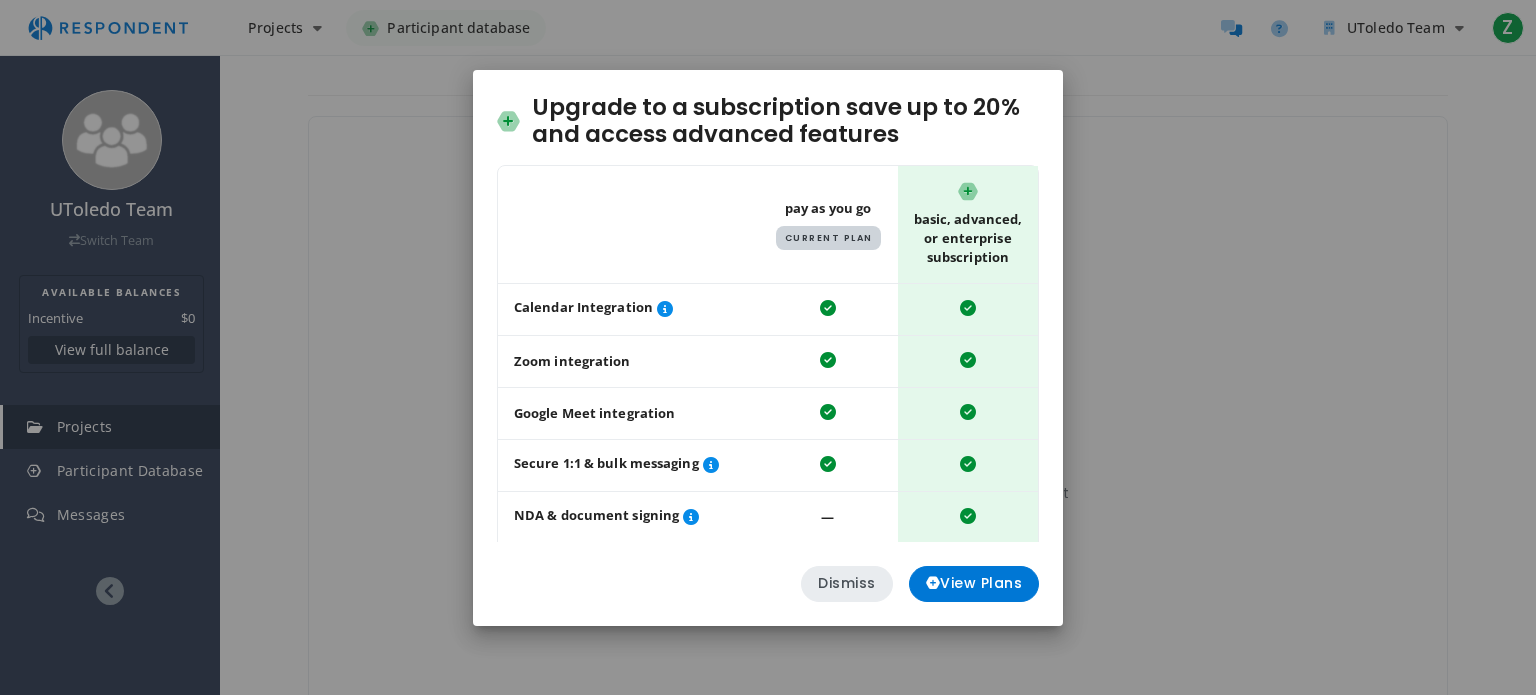 click on "Dismiss" 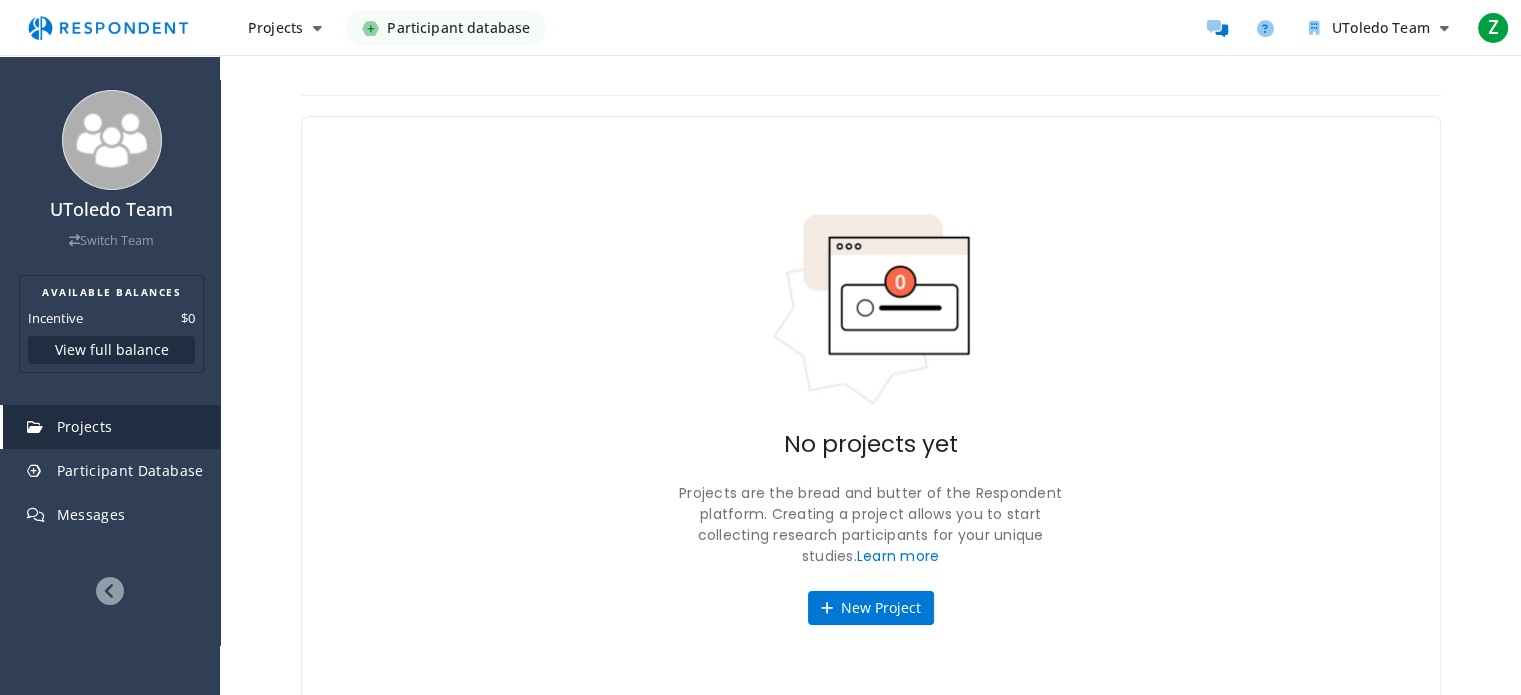 click on "Participant database" at bounding box center (458, 28) 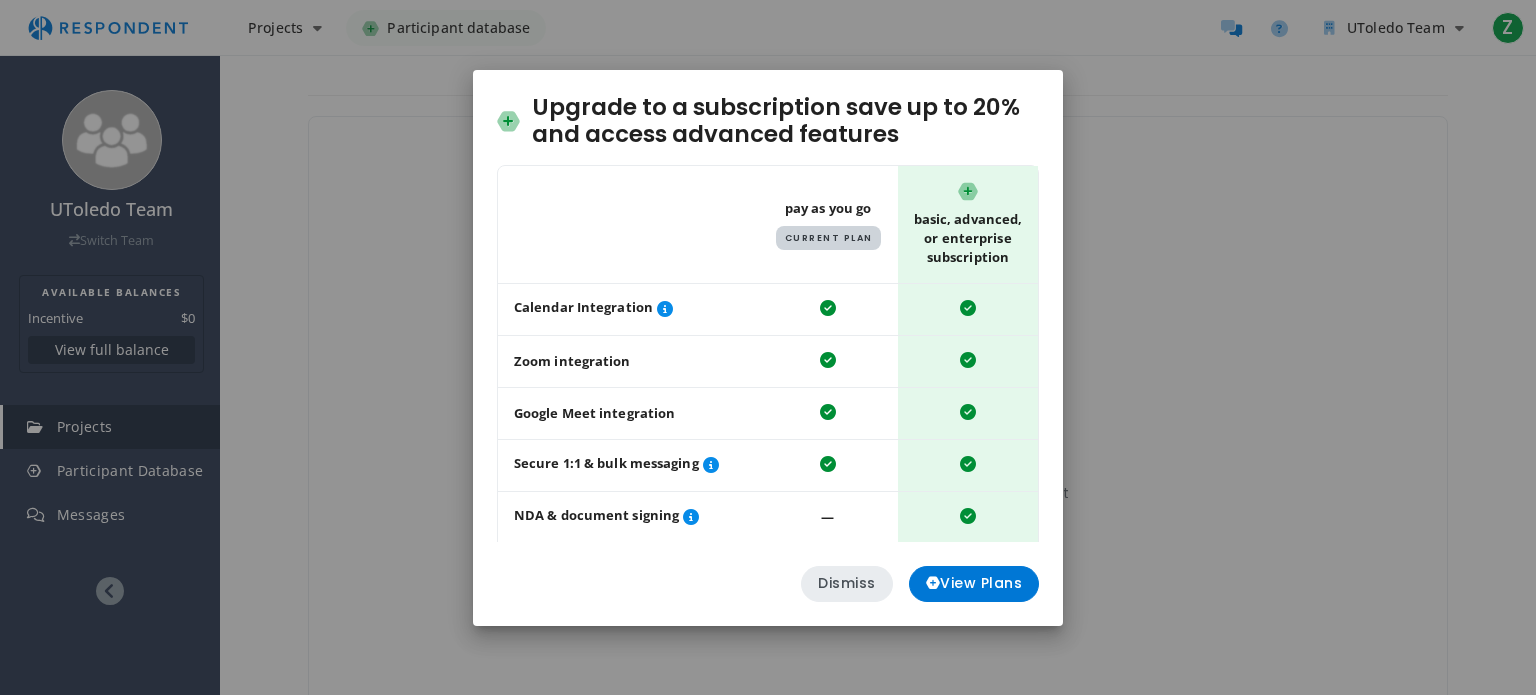 click on "Dismiss" 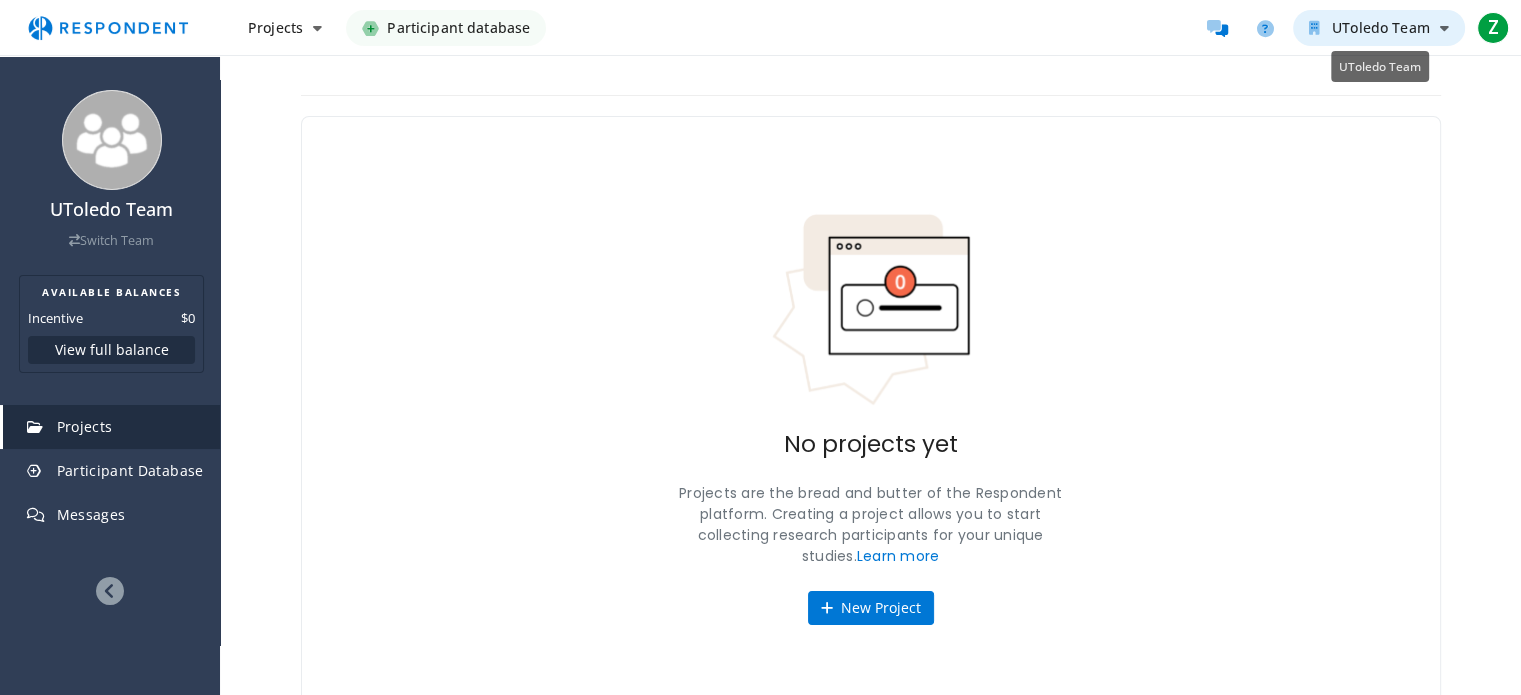 click on "UToledo Team" at bounding box center (1379, 28) 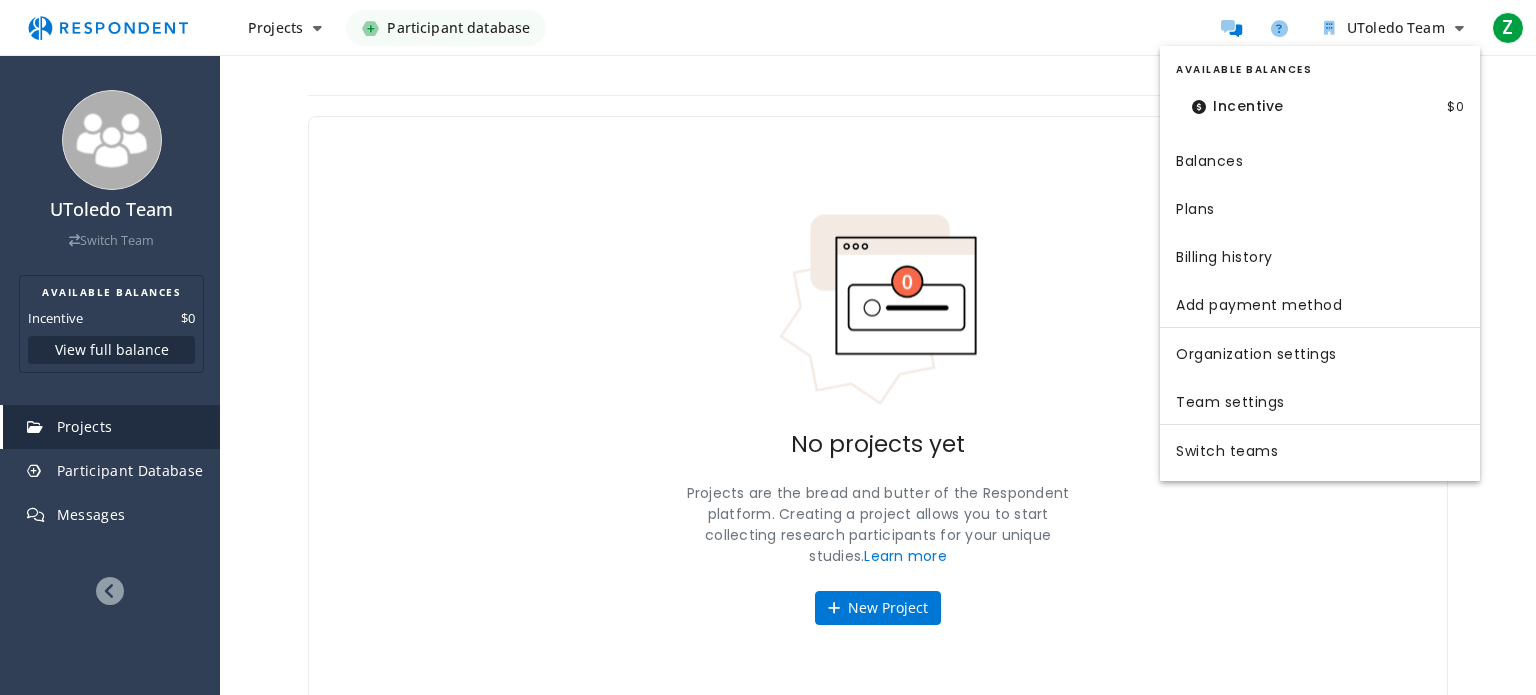 click at bounding box center [768, 347] 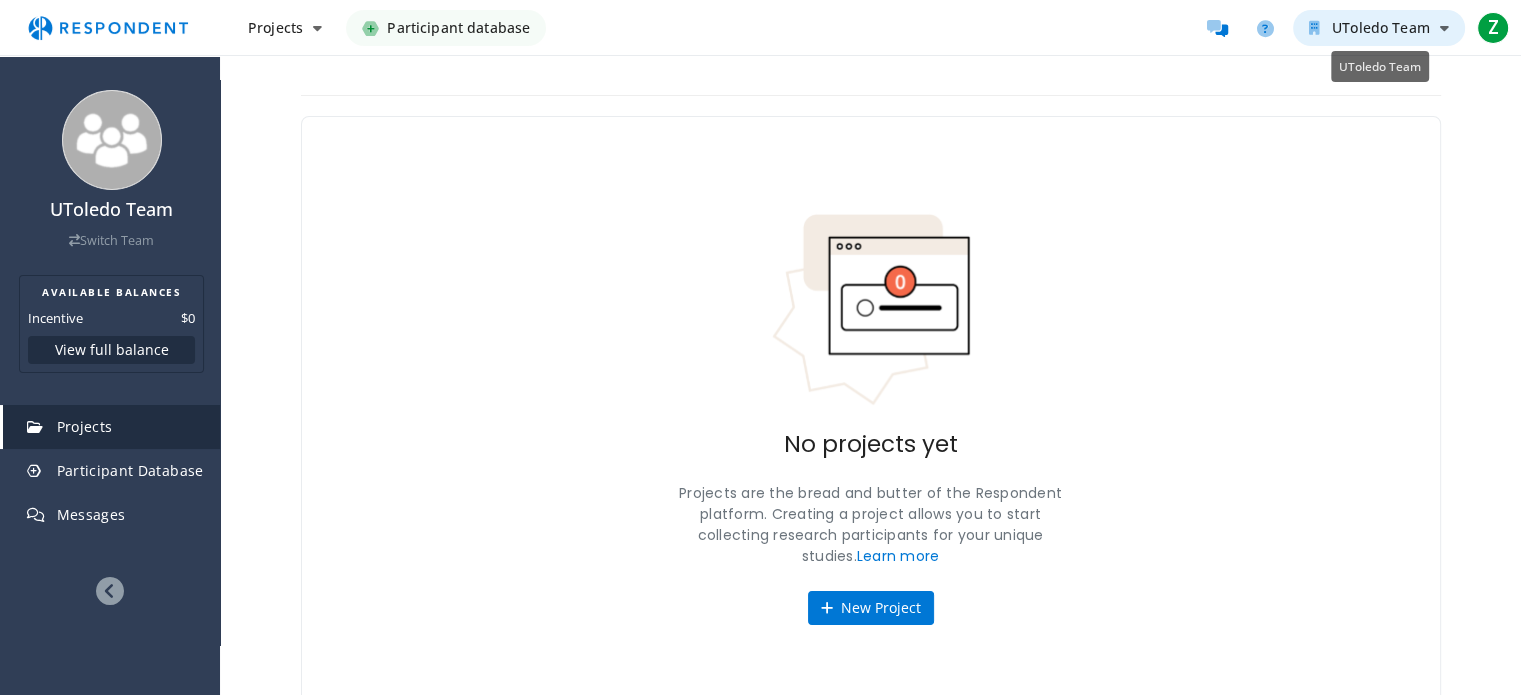 click on "UToledo Team" at bounding box center [1379, 28] 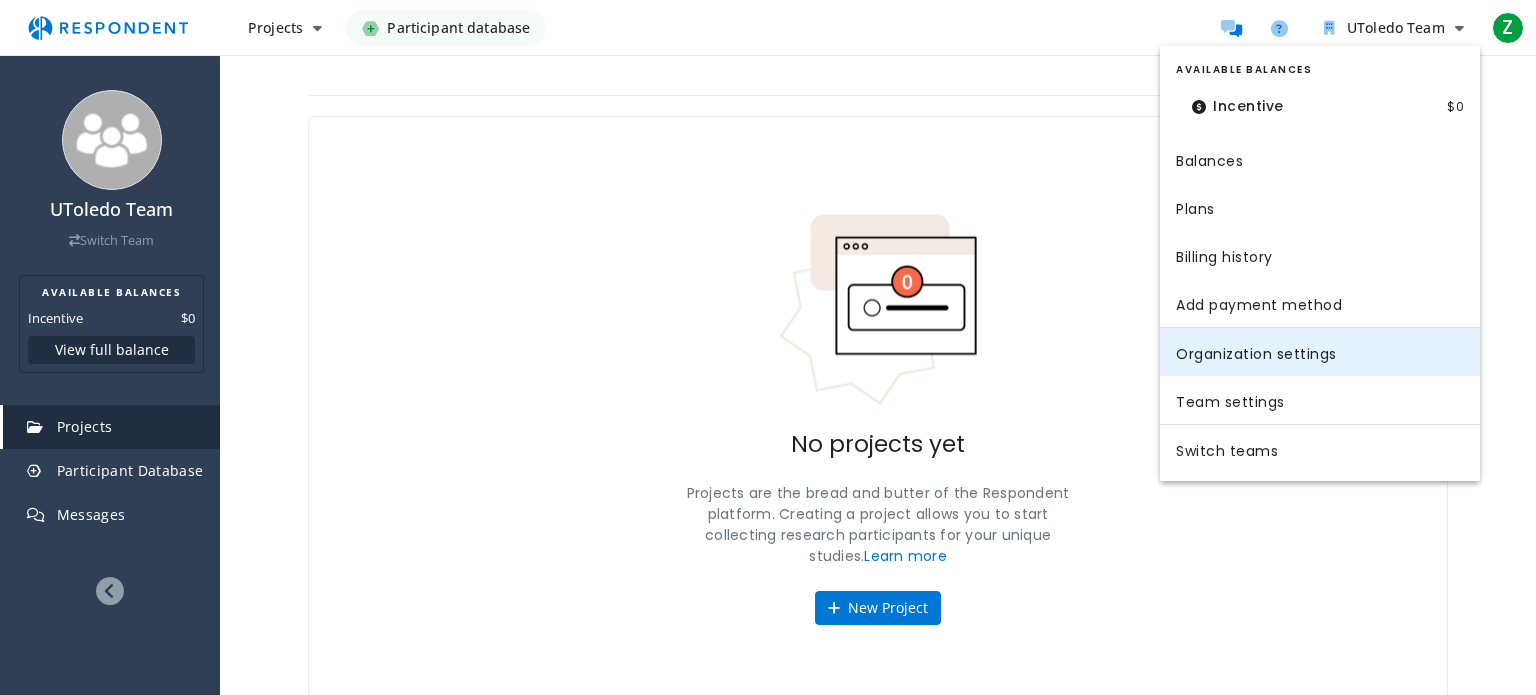 click on "Organization settings" 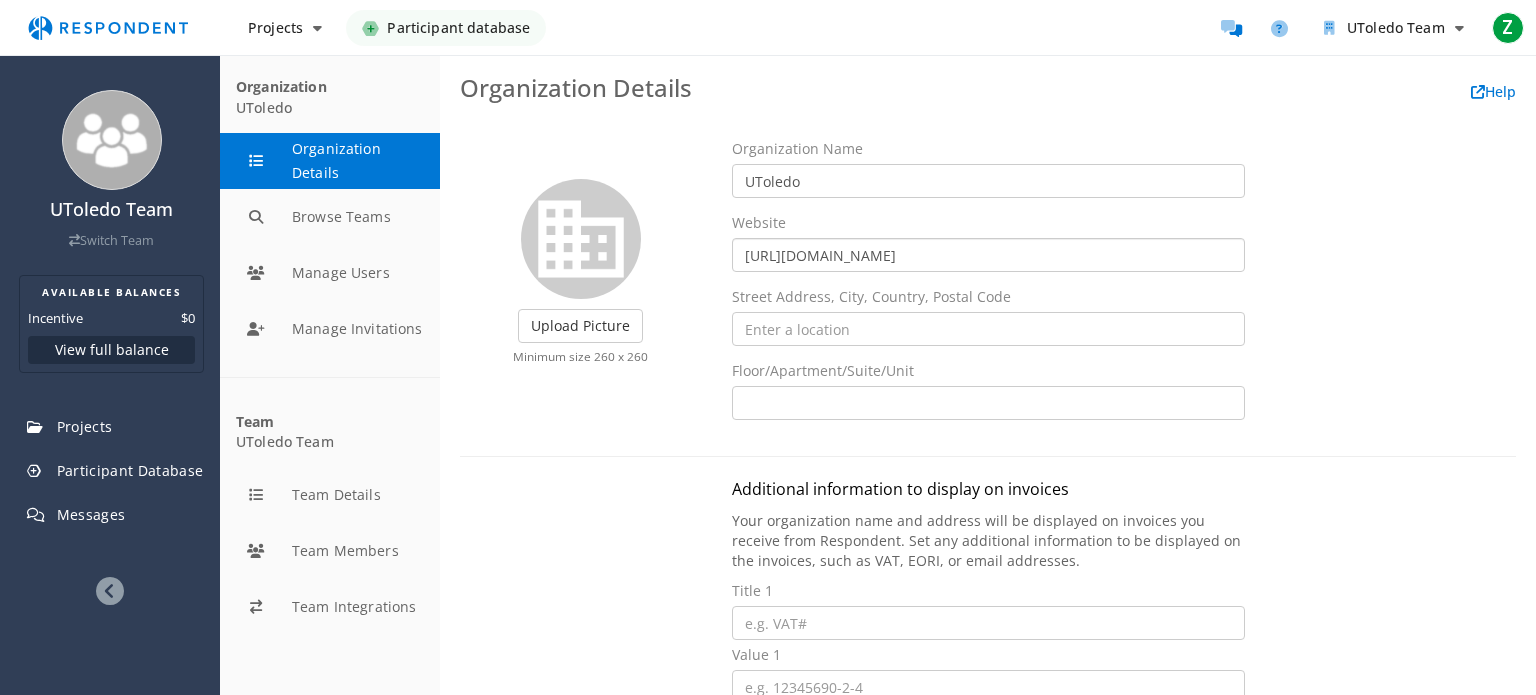 drag, startPoint x: 916, startPoint y: 249, endPoint x: 653, endPoint y: 239, distance: 263.19003 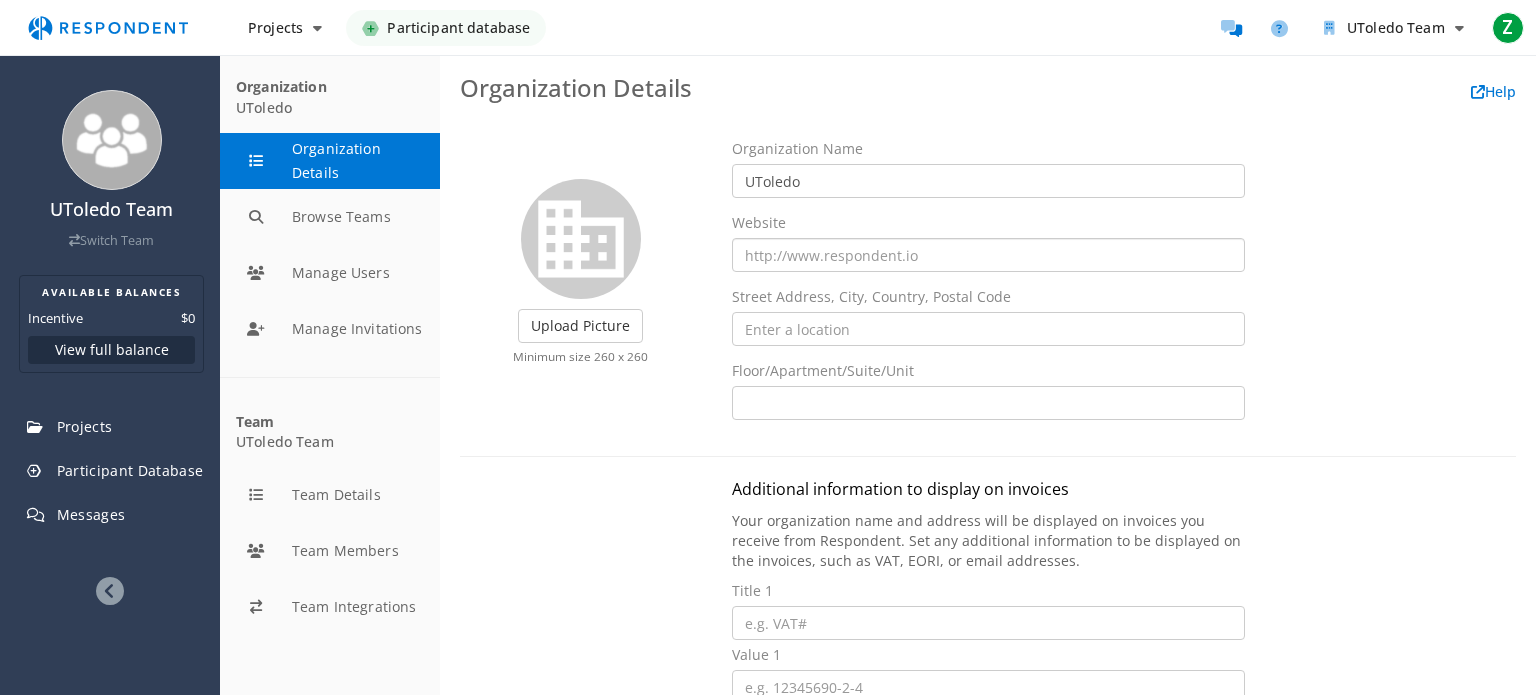 type 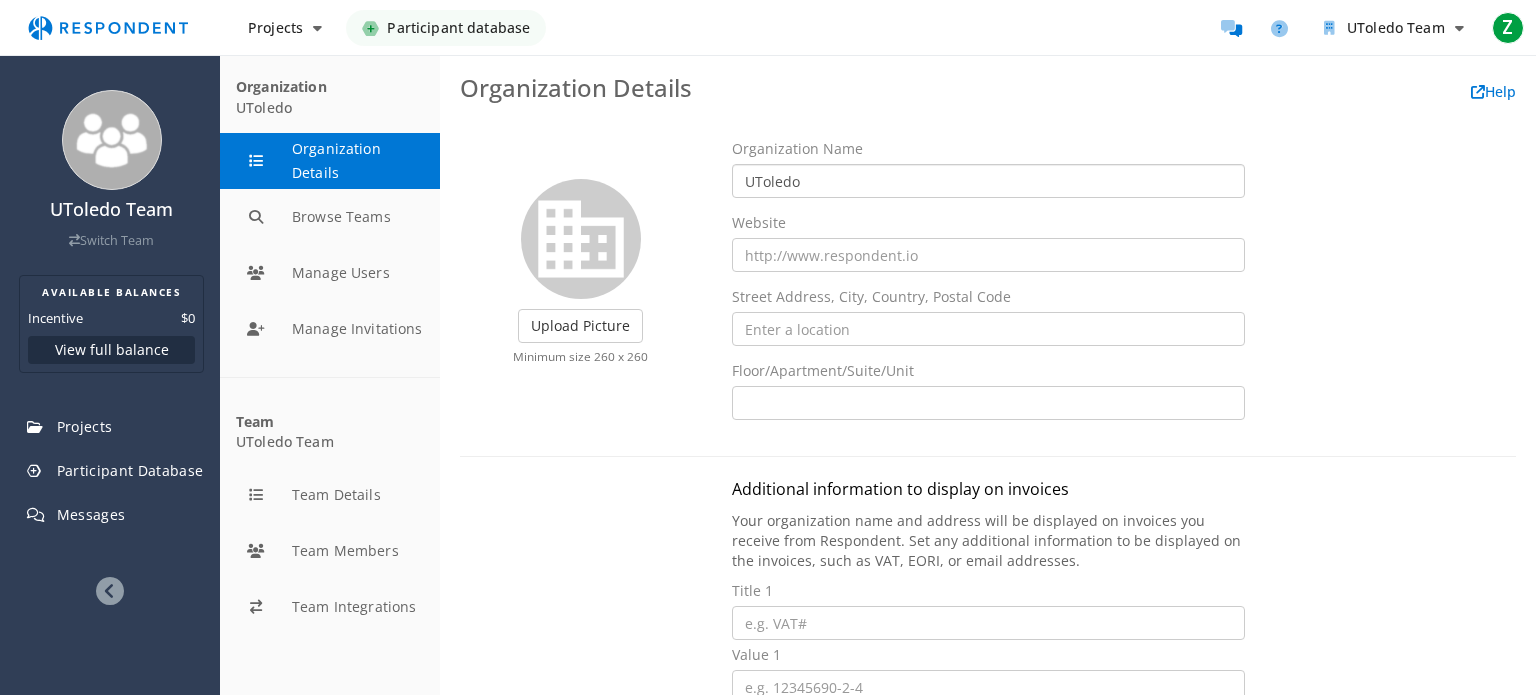 drag, startPoint x: 765, startPoint y: 186, endPoint x: 687, endPoint y: 172, distance: 79.24645 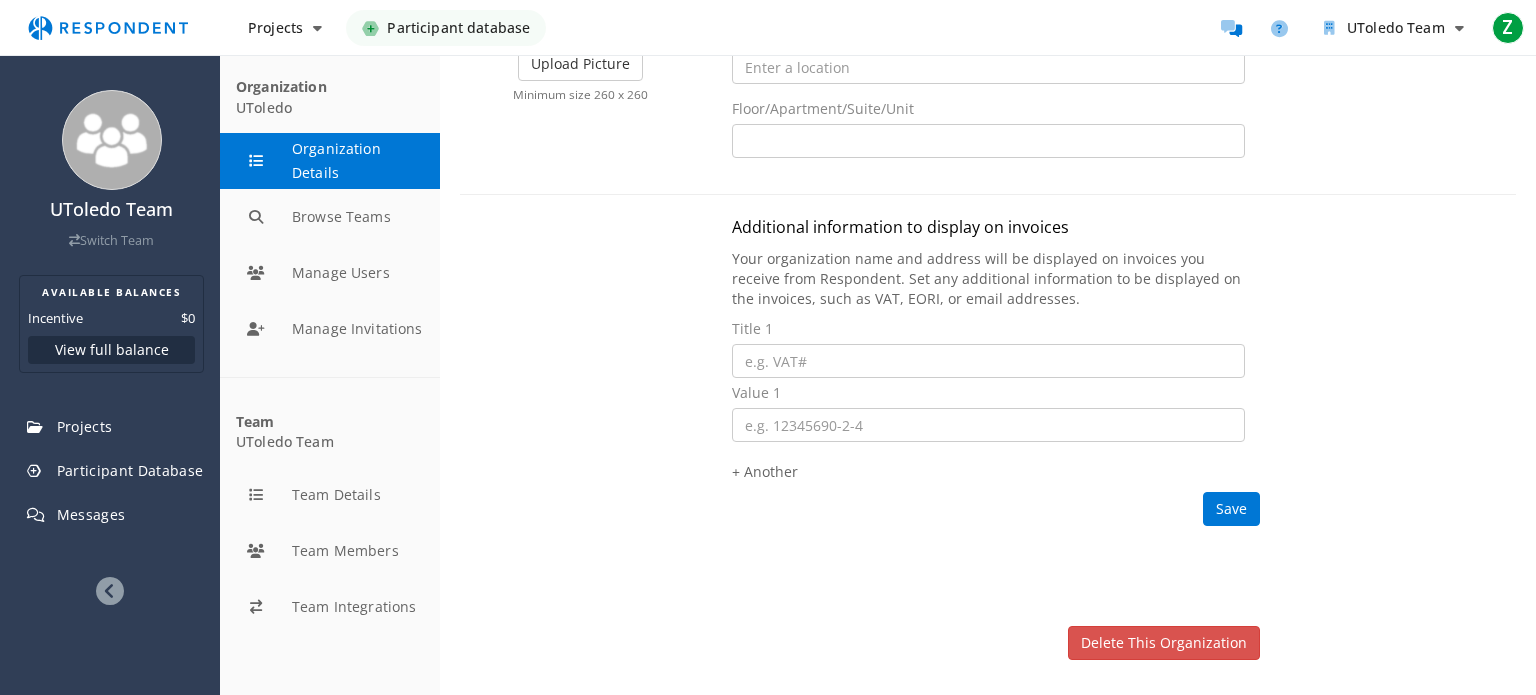 scroll, scrollTop: 296, scrollLeft: 0, axis: vertical 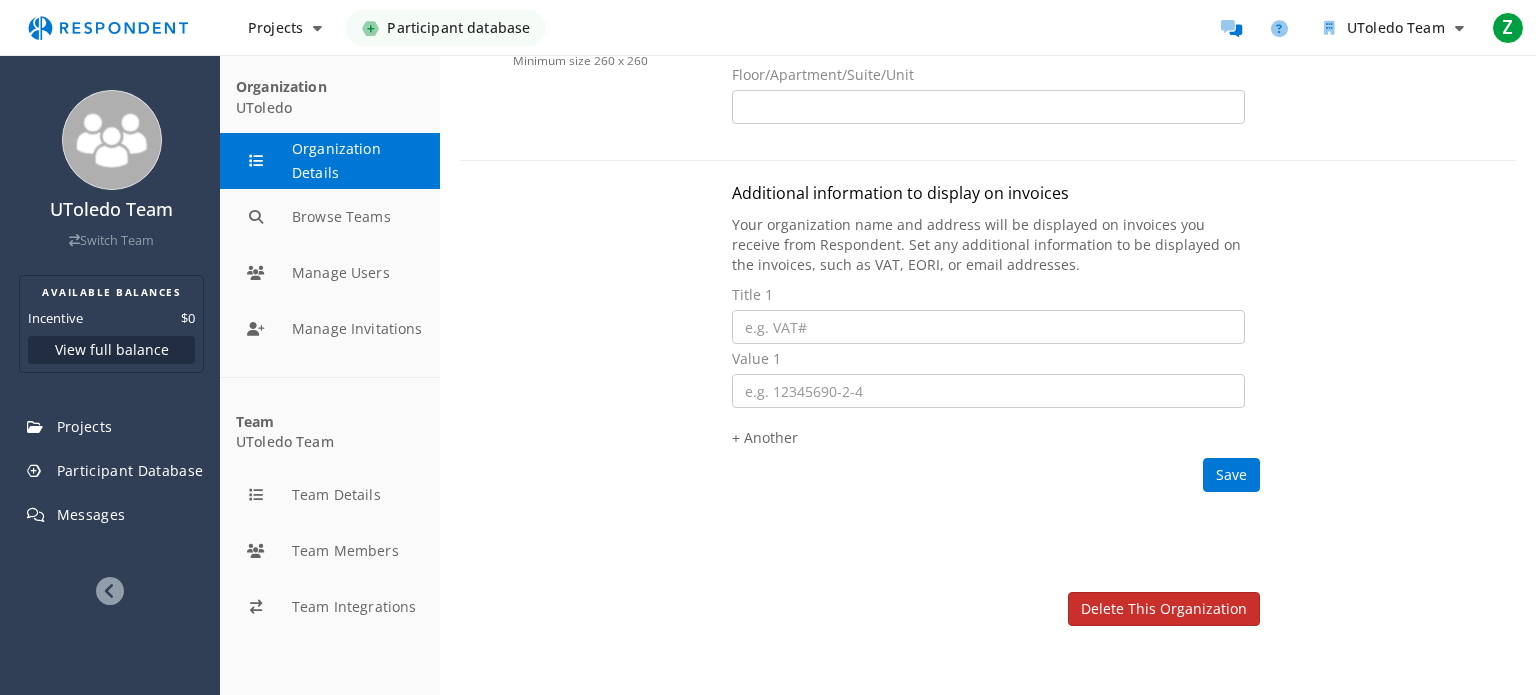 type 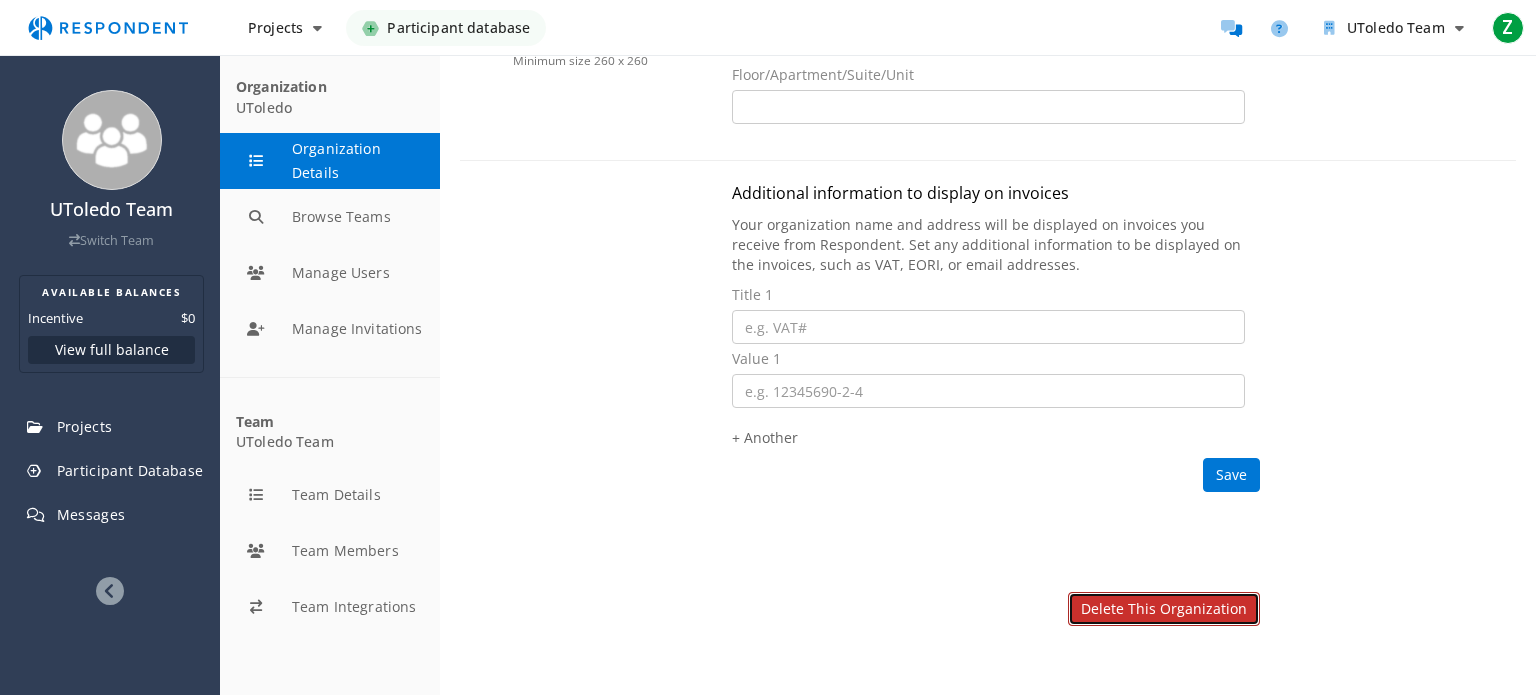 click on "Delete this organization" at bounding box center [1164, 609] 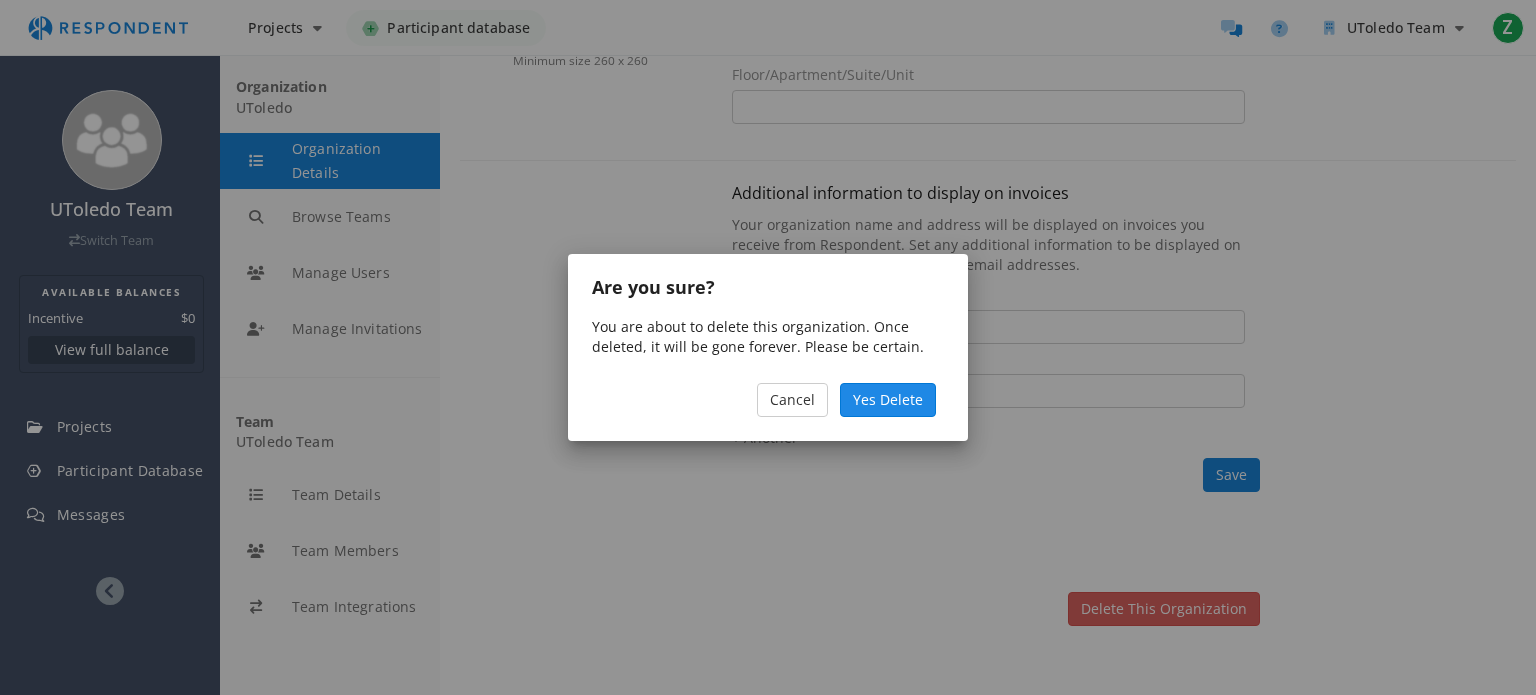 click on "Yes Delete" 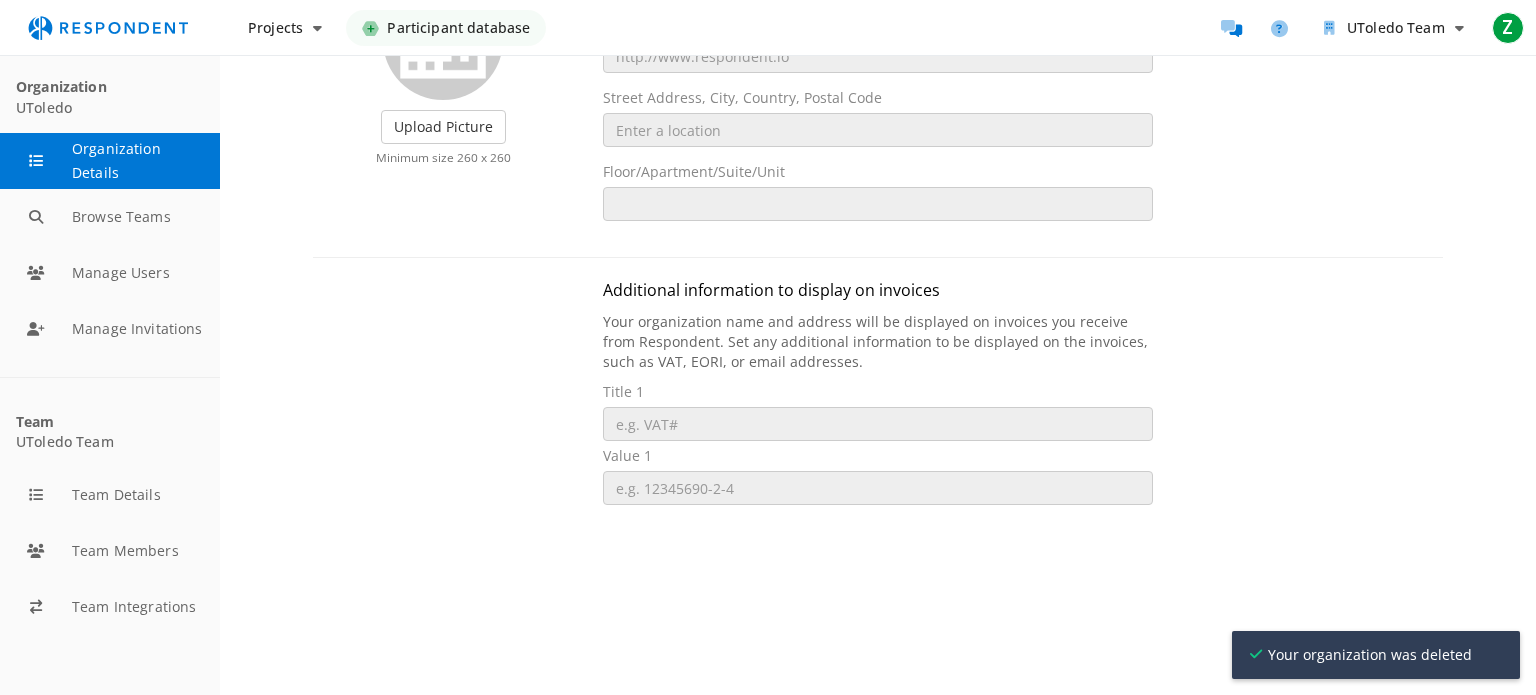scroll, scrollTop: 199, scrollLeft: 0, axis: vertical 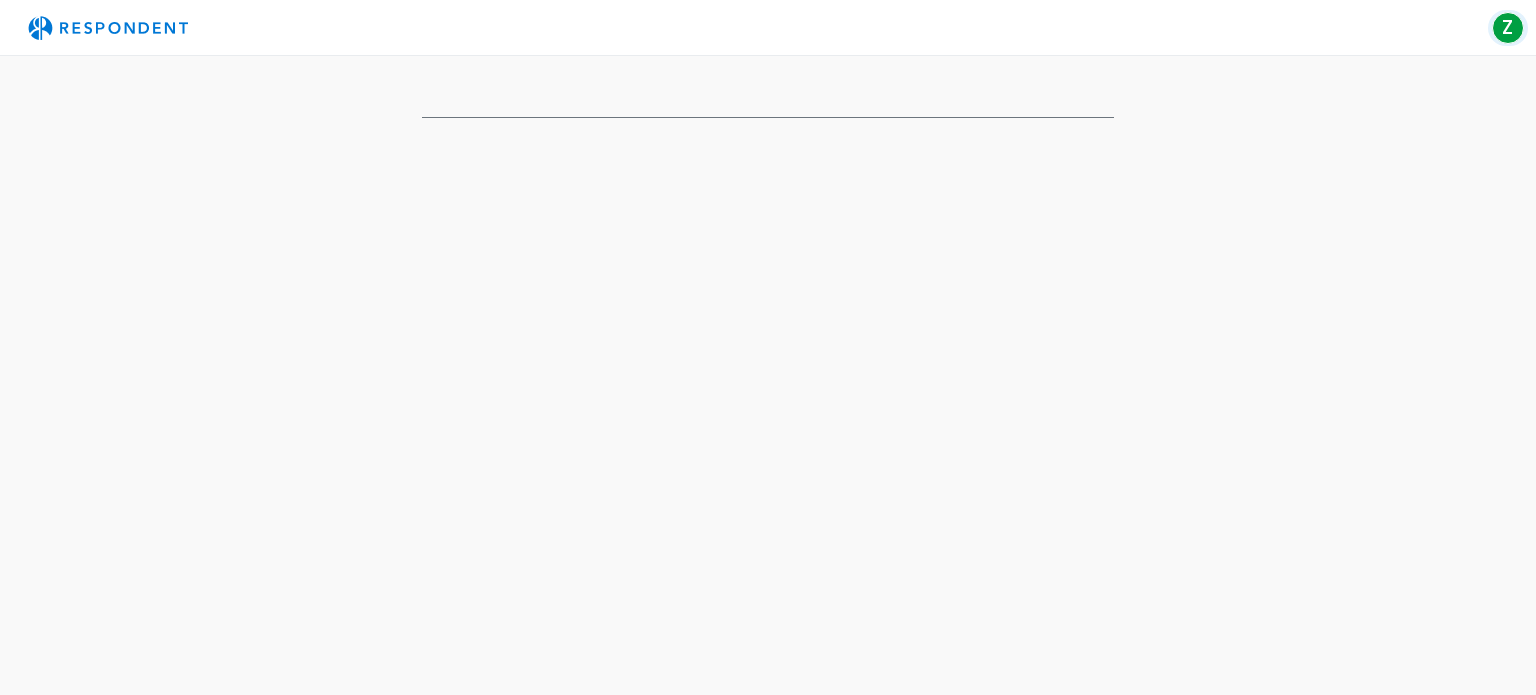 click on "Z" at bounding box center (1508, 28) 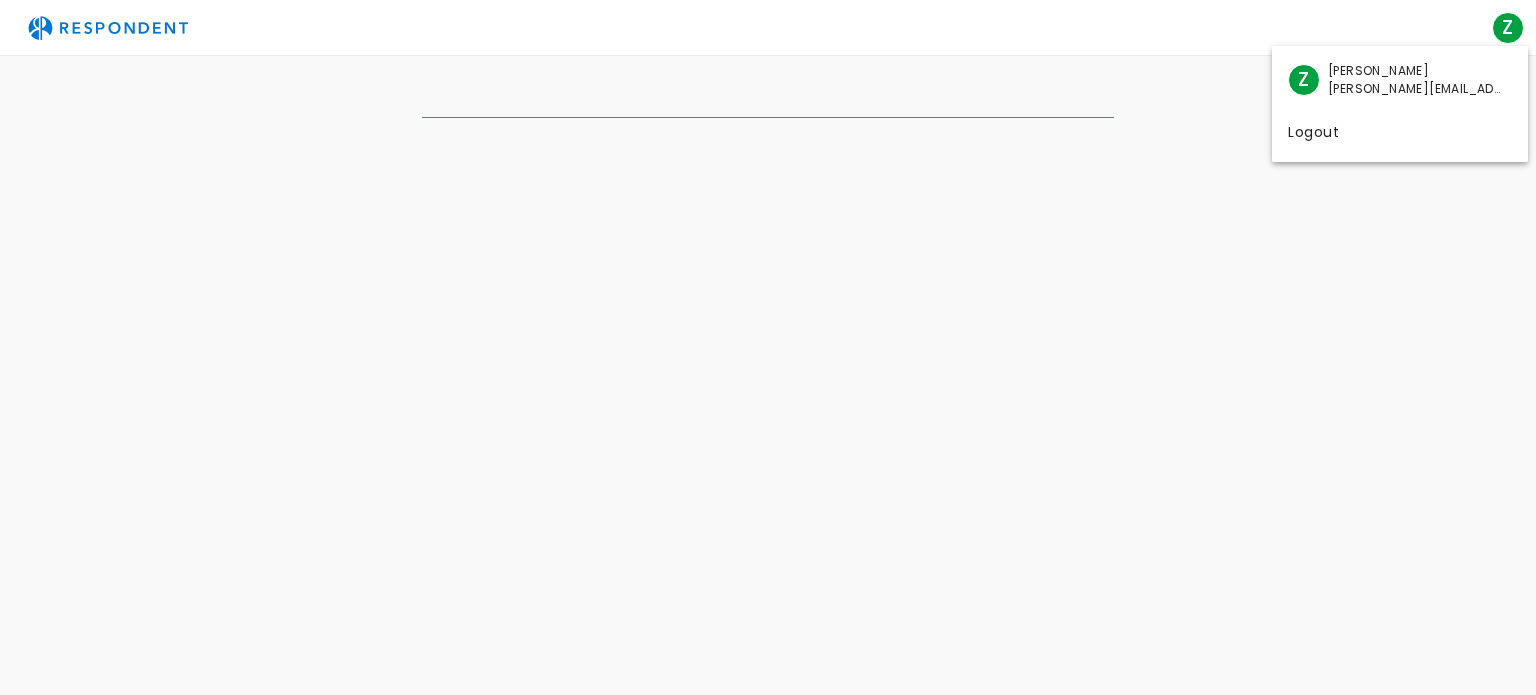 click at bounding box center (768, 347) 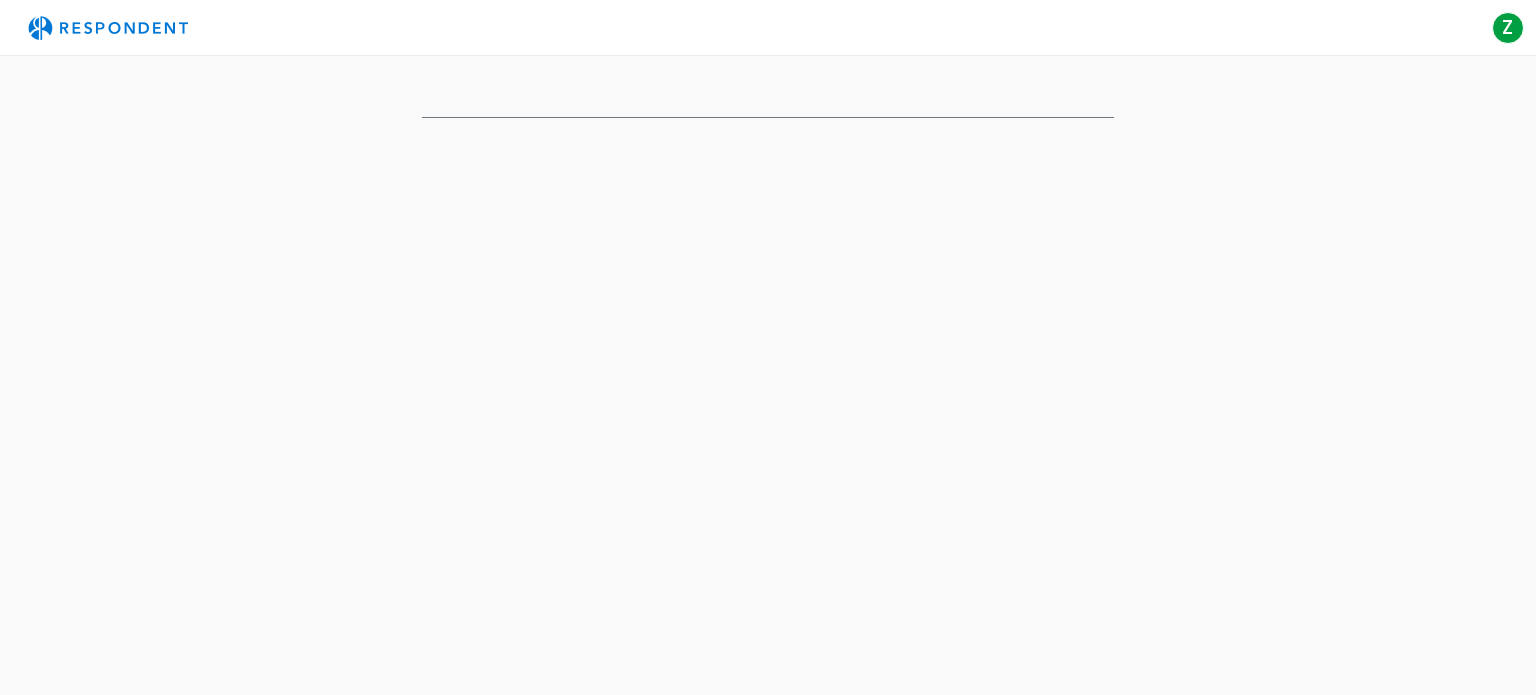 click at bounding box center (108, 28) 